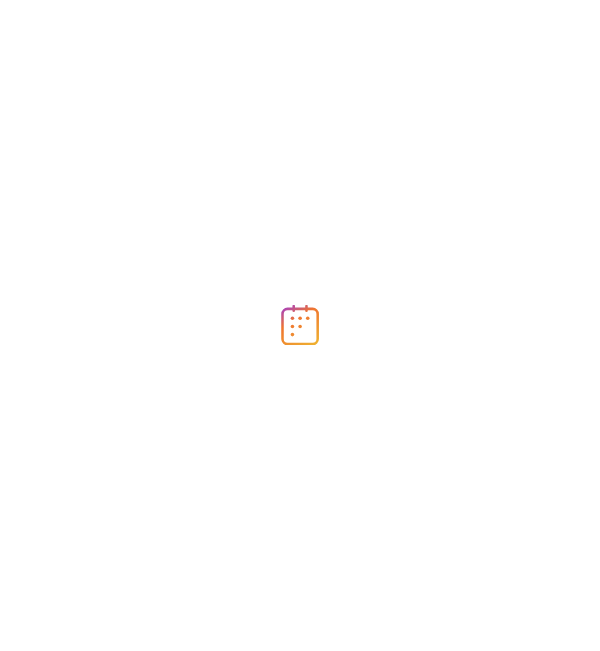 scroll, scrollTop: 0, scrollLeft: 0, axis: both 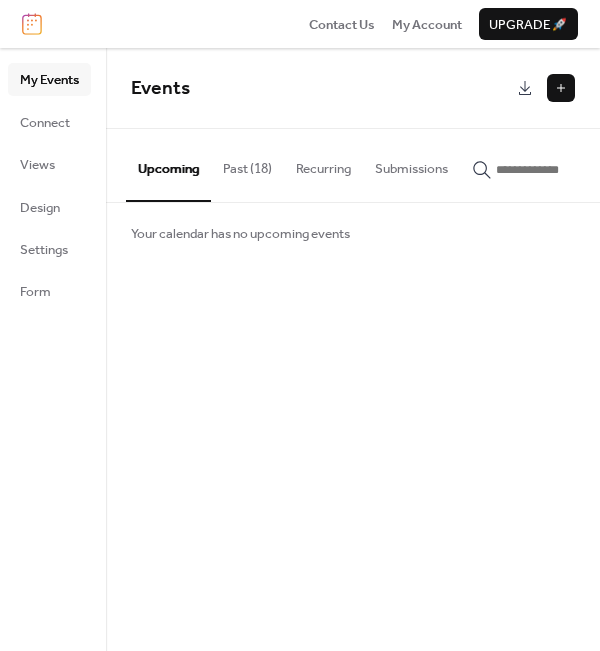 click at bounding box center [561, 88] 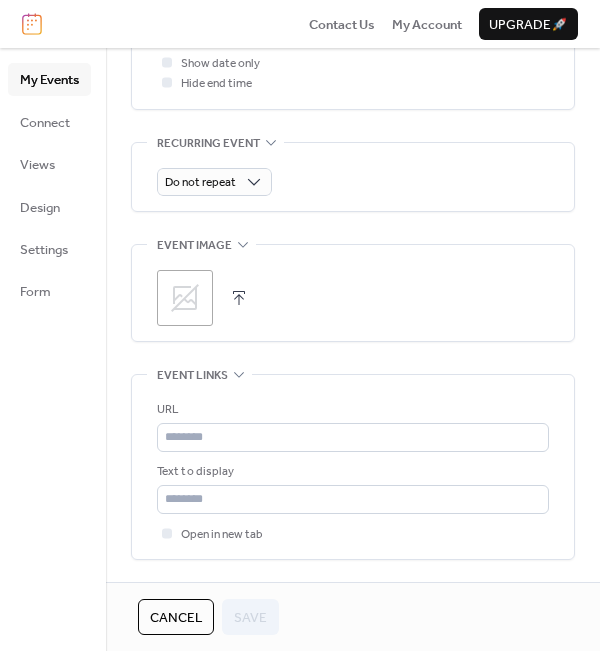 scroll, scrollTop: 900, scrollLeft: 0, axis: vertical 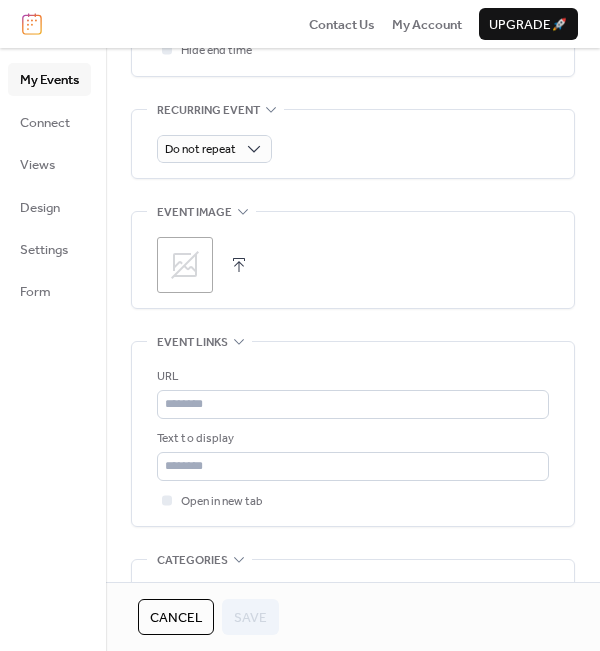 click 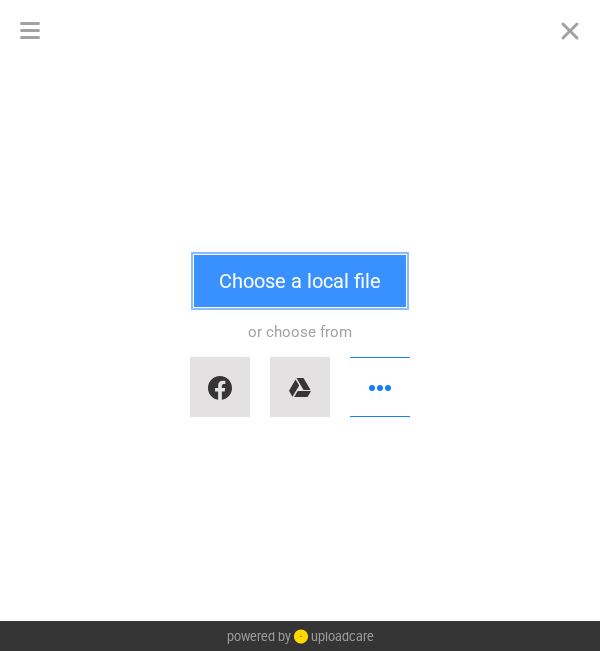 click on "Choose a local file" at bounding box center (300, 281) 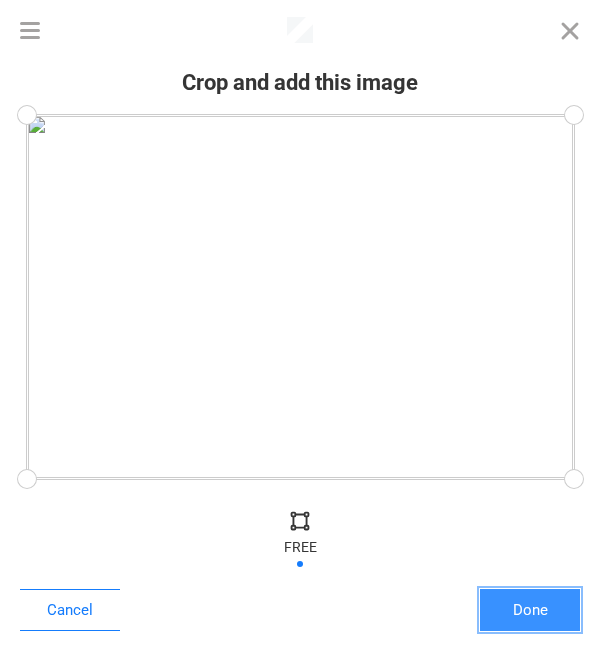 click on "Done" at bounding box center [530, 610] 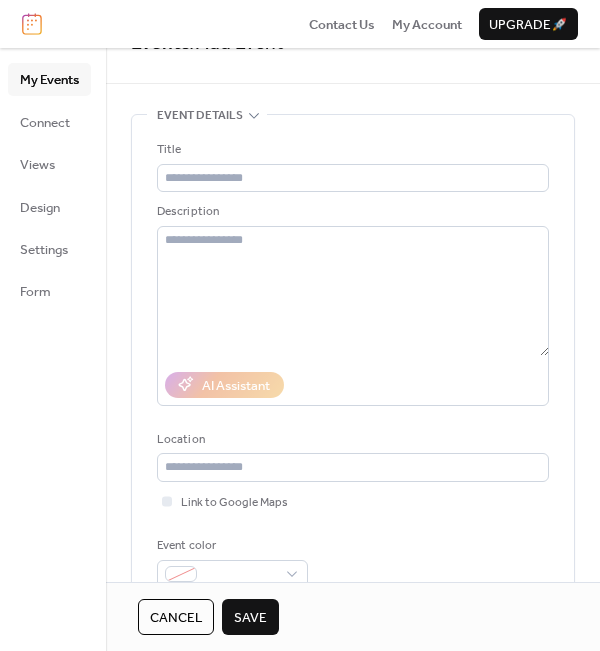 scroll, scrollTop: 0, scrollLeft: 0, axis: both 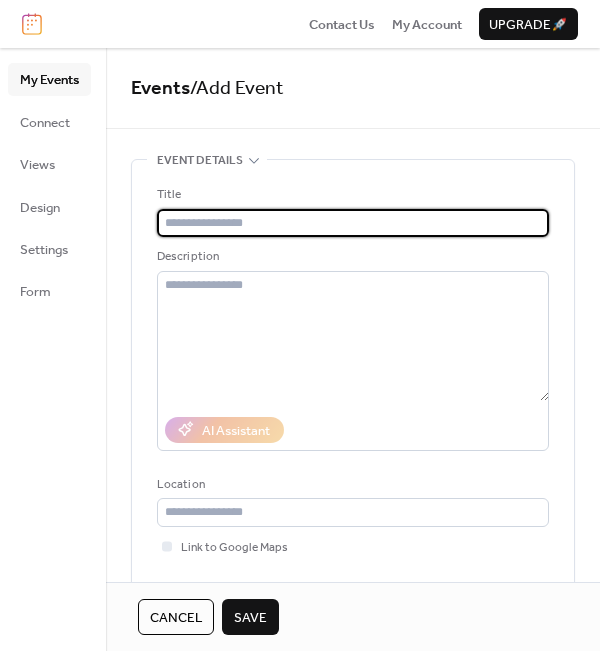 click at bounding box center [353, 223] 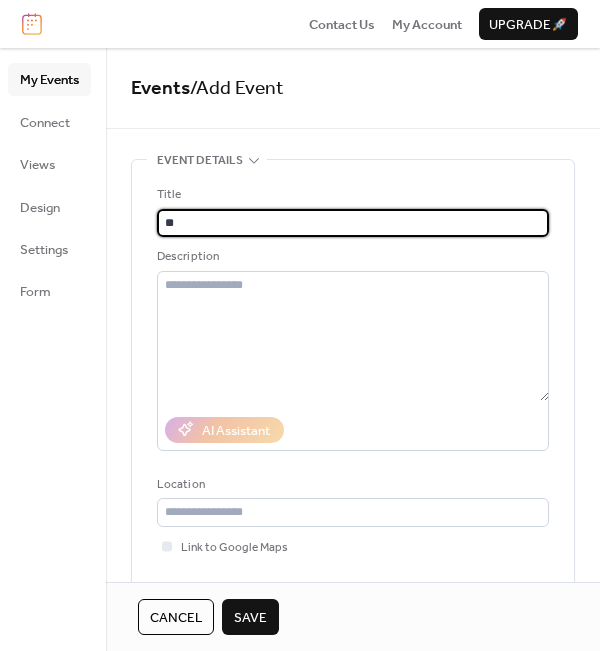 type on "**********" 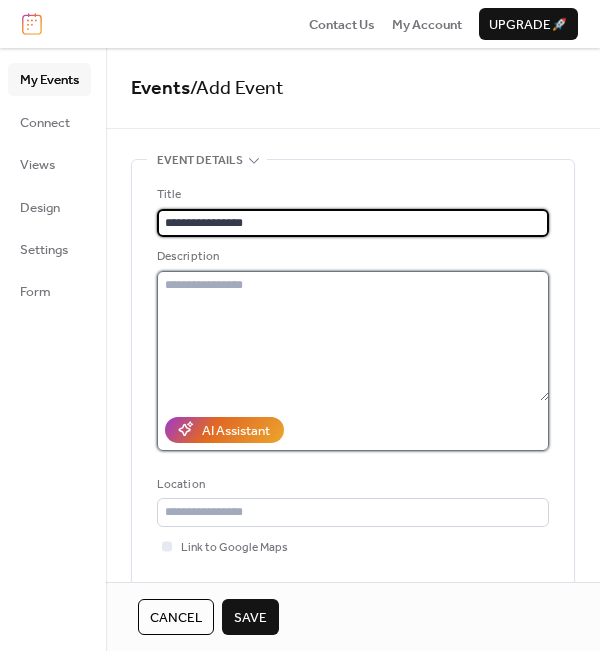click at bounding box center (353, 336) 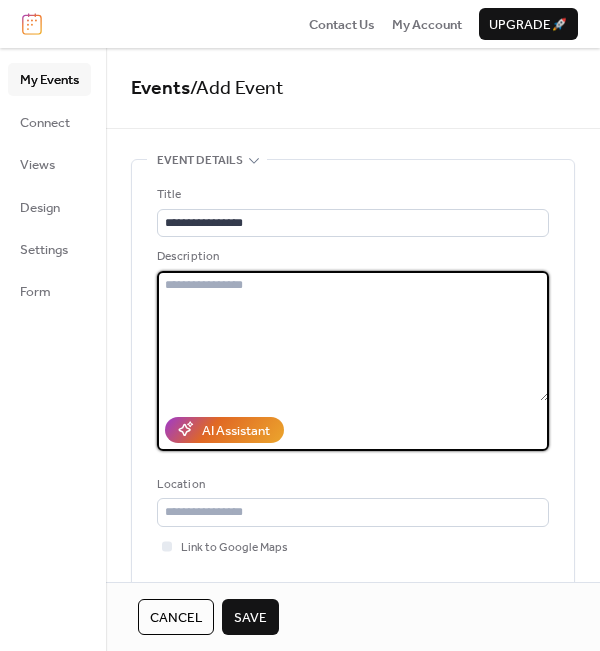 paste on "**********" 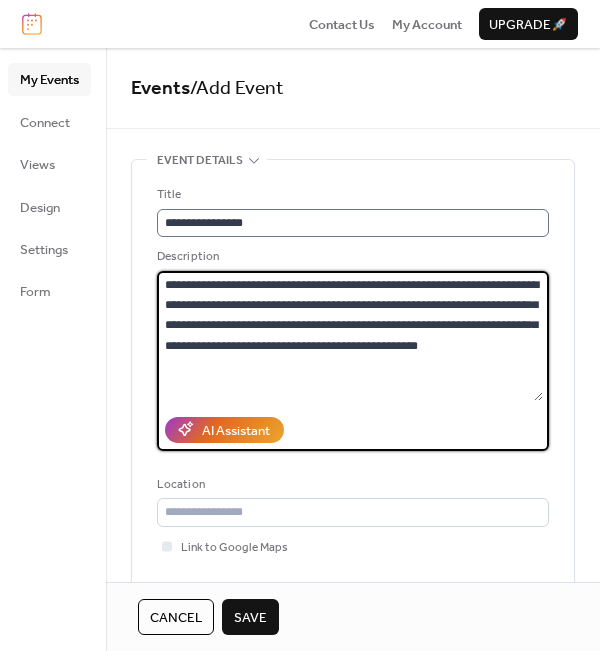 drag, startPoint x: 228, startPoint y: 280, endPoint x: 374, endPoint y: 208, distance: 162.78821 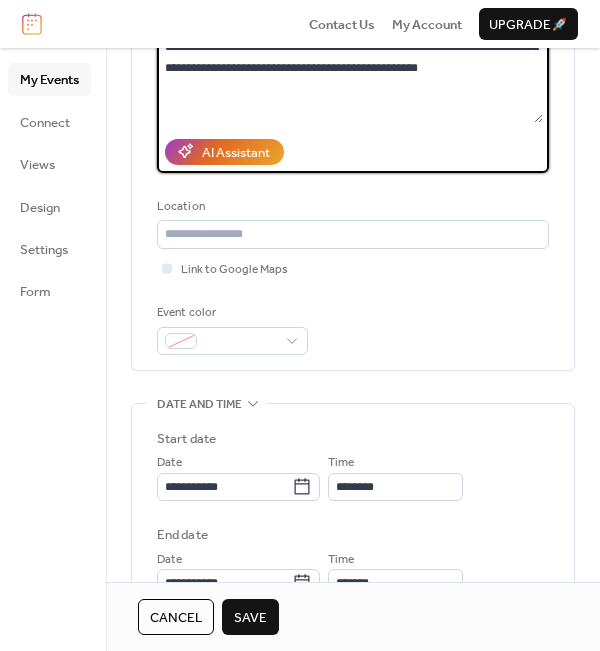 scroll, scrollTop: 300, scrollLeft: 0, axis: vertical 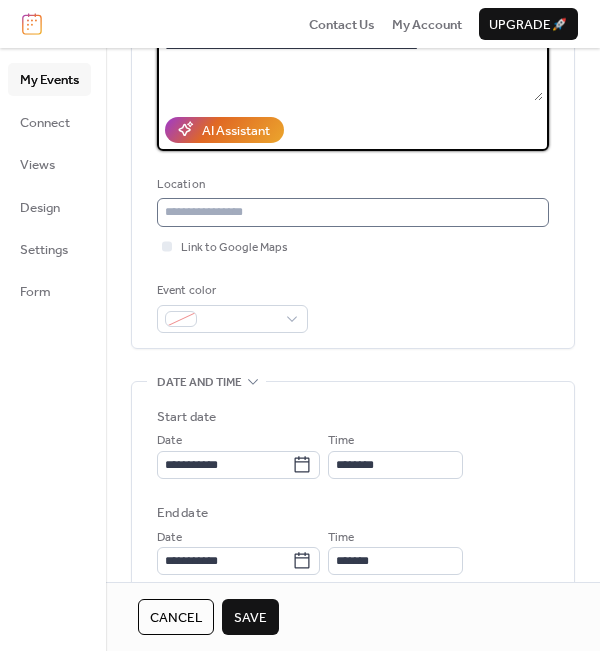 type on "**********" 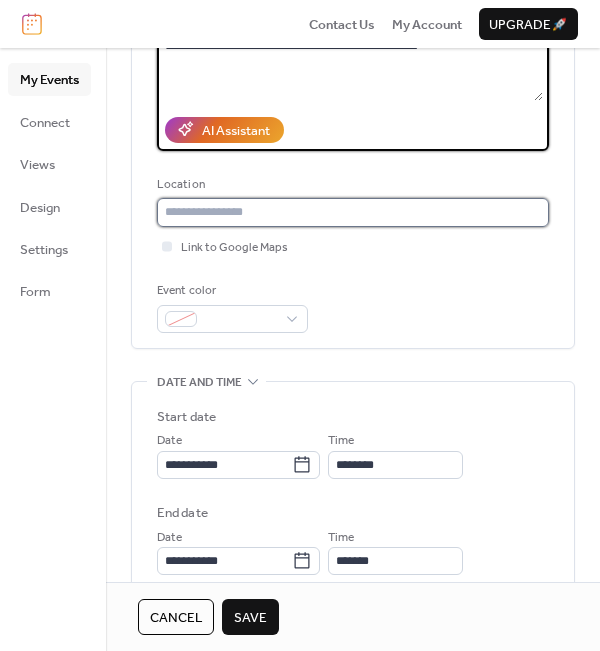 click at bounding box center [353, 212] 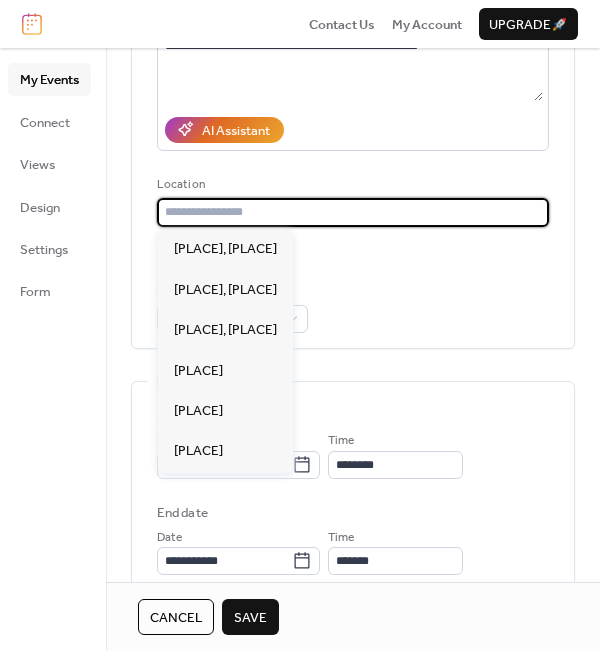type on "*" 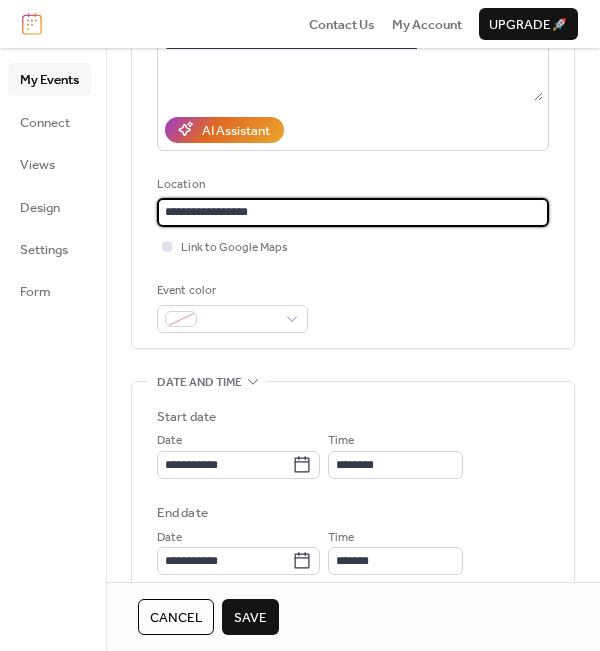 type on "**********" 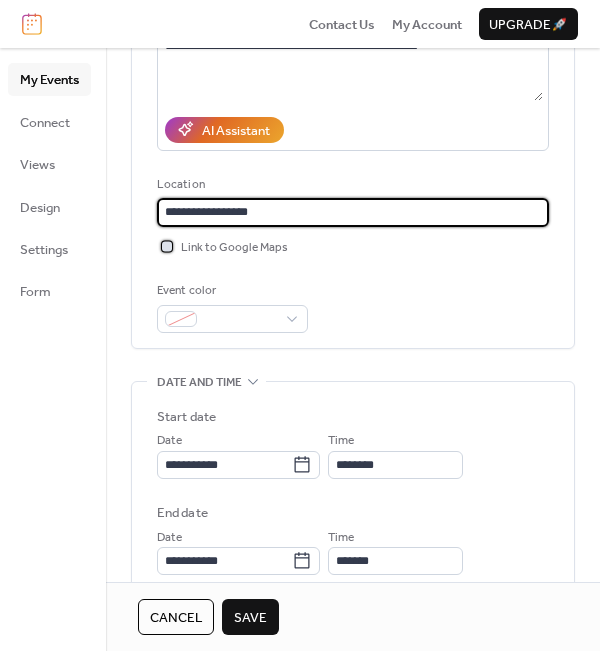 click at bounding box center (167, 246) 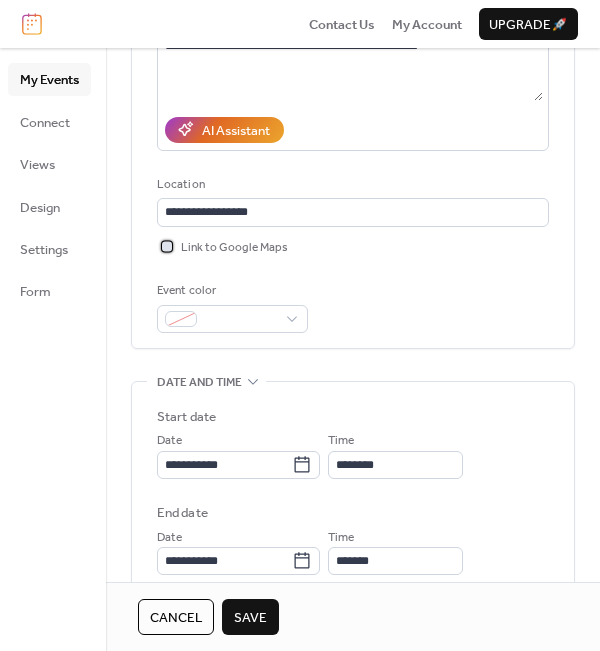 click on "Link to Google Maps" at bounding box center (234, 248) 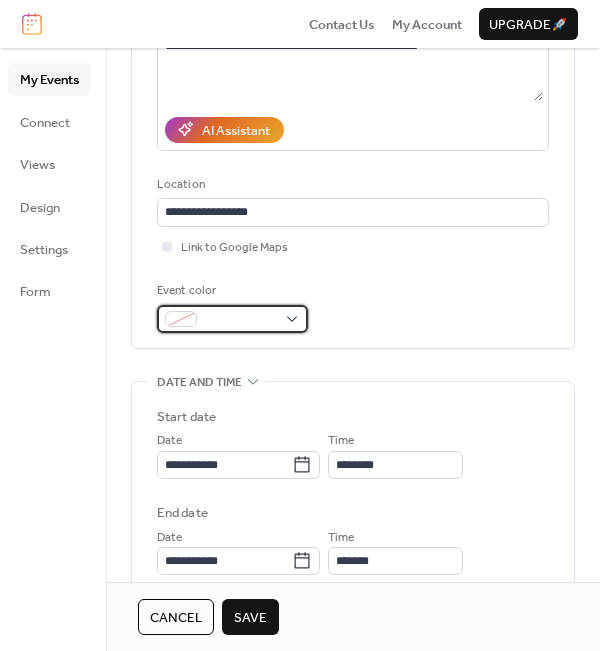 click at bounding box center (232, 319) 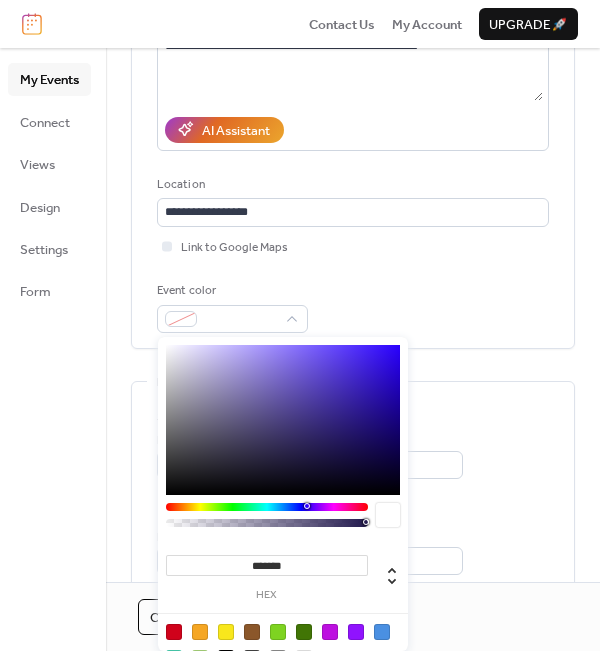 click at bounding box center [267, 507] 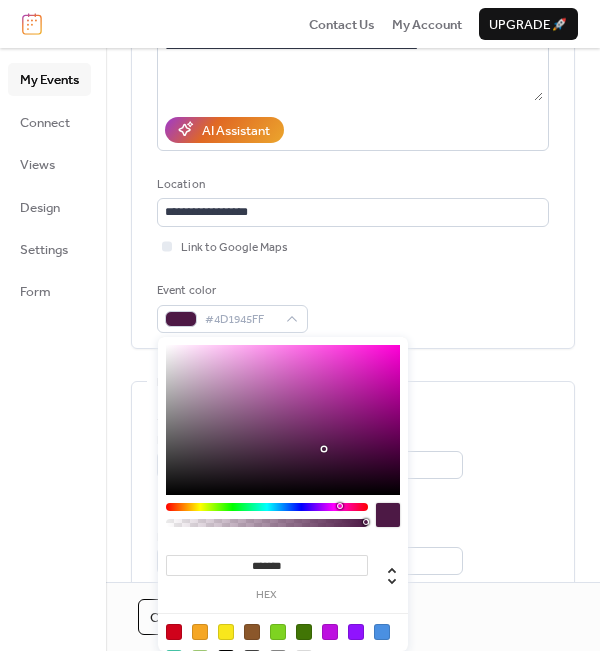 type on "*******" 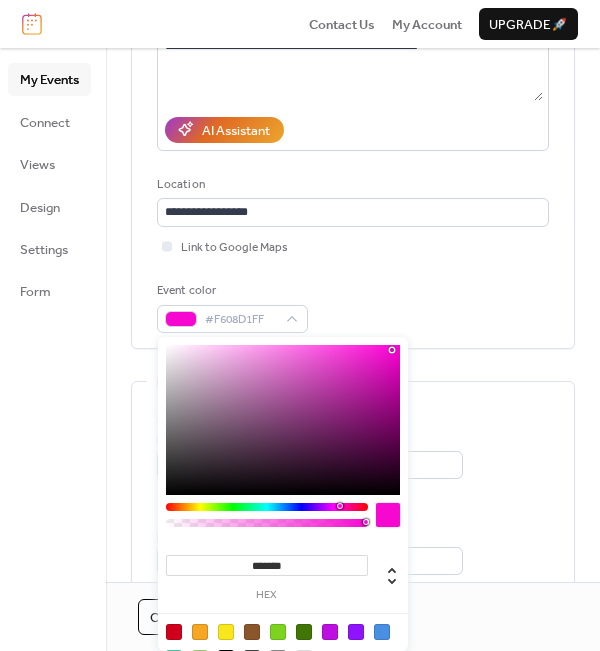 click at bounding box center [283, 420] 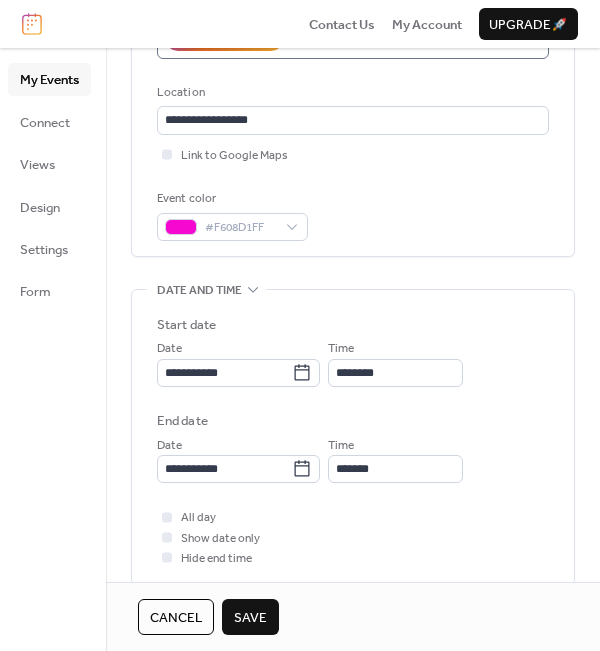 scroll, scrollTop: 400, scrollLeft: 0, axis: vertical 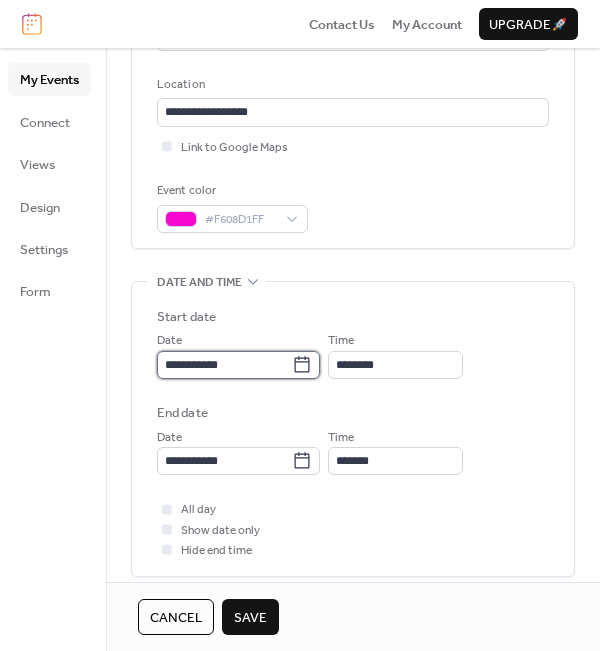 click on "**********" at bounding box center [224, 365] 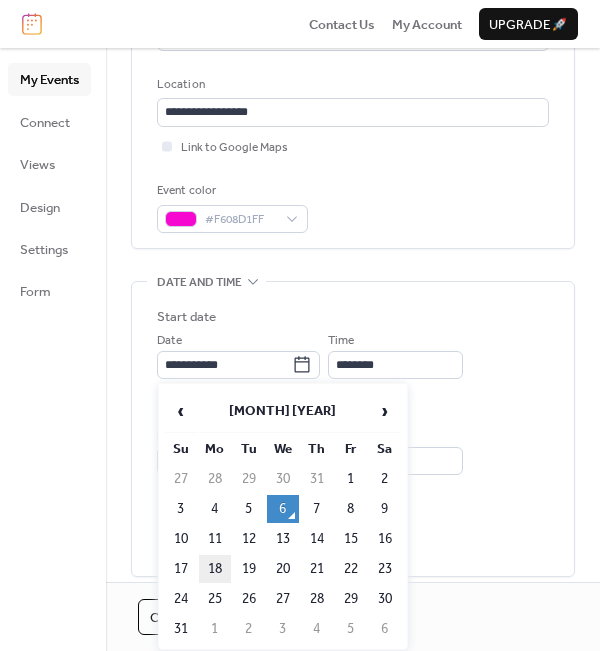 click on "18" at bounding box center [215, 569] 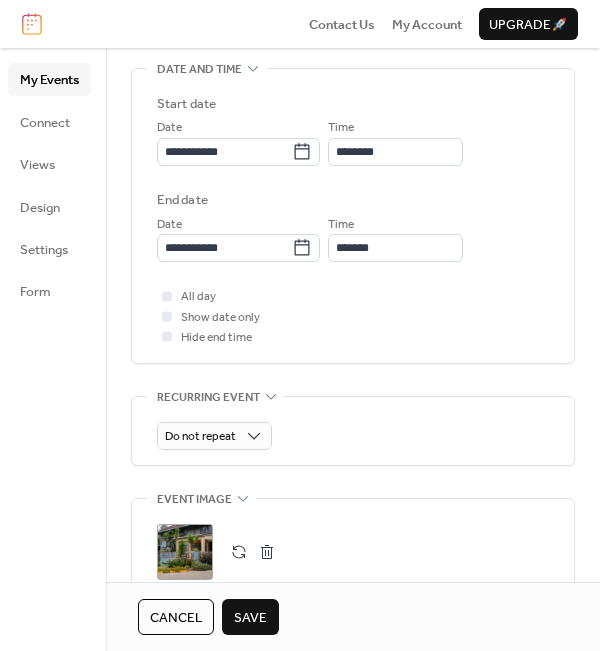 scroll, scrollTop: 600, scrollLeft: 0, axis: vertical 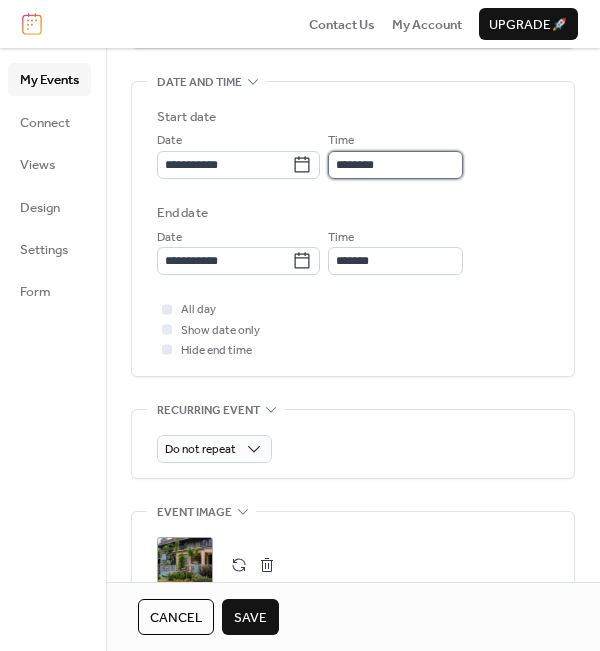 click on "********" at bounding box center (395, 165) 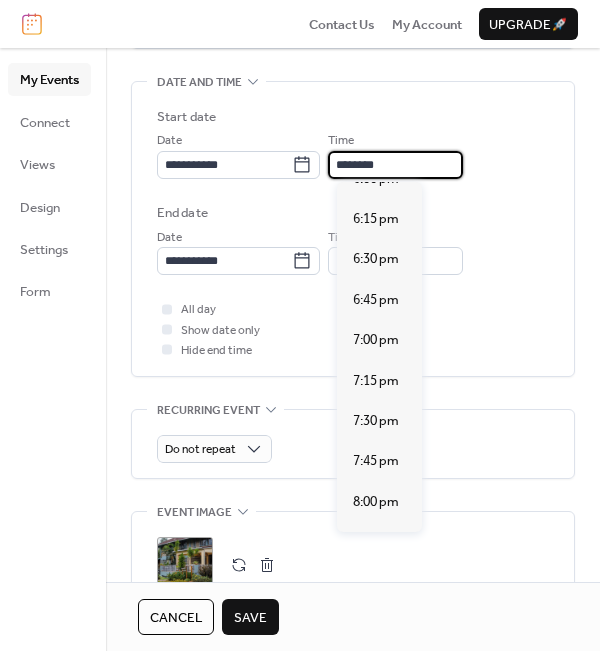 scroll, scrollTop: 2939, scrollLeft: 0, axis: vertical 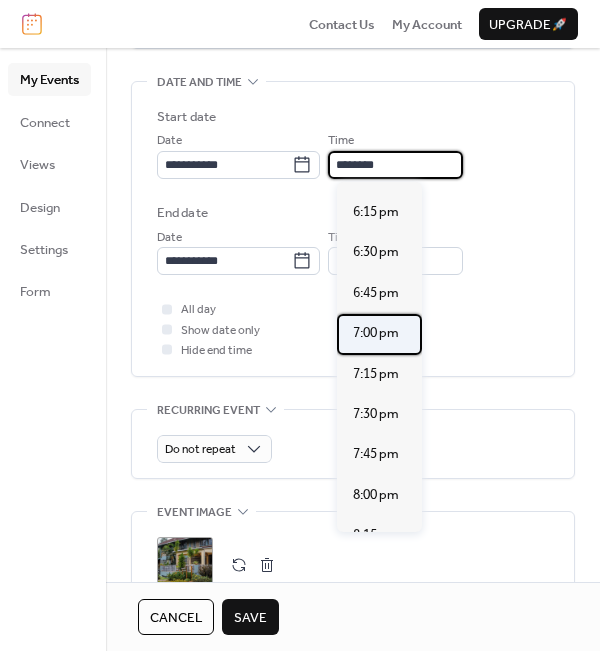 click on "7:00 pm" at bounding box center [376, 333] 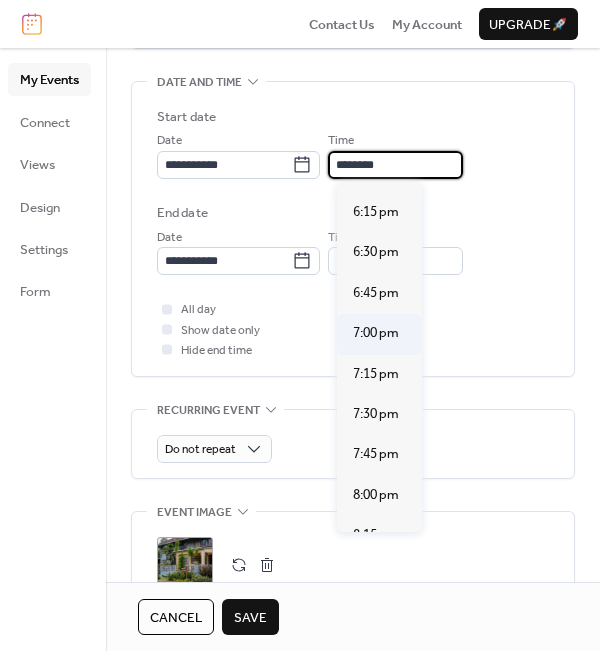 type on "*******" 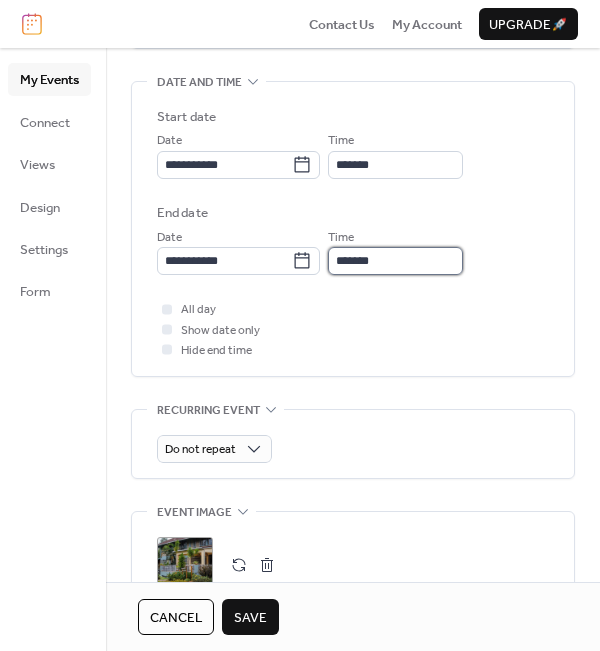 click on "*******" at bounding box center (395, 261) 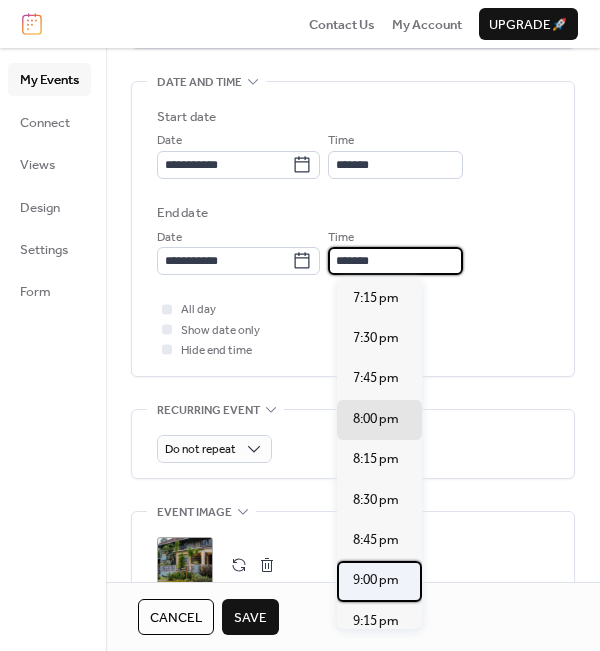 click on "9:00 pm" at bounding box center (376, 580) 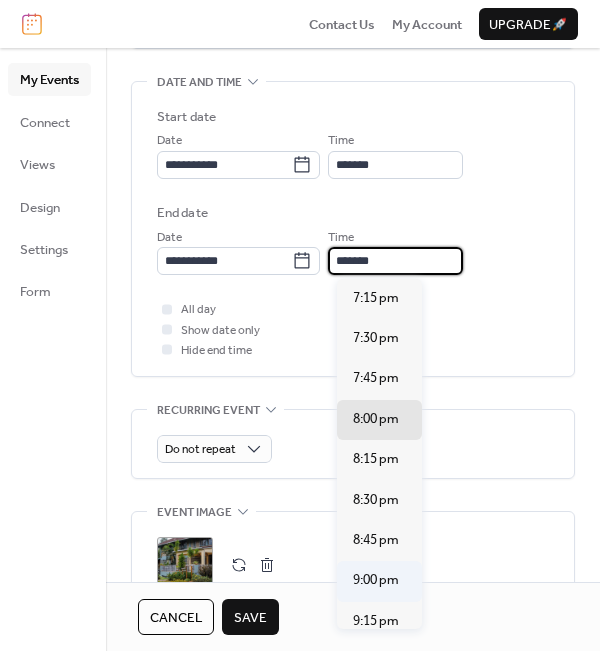 type on "*******" 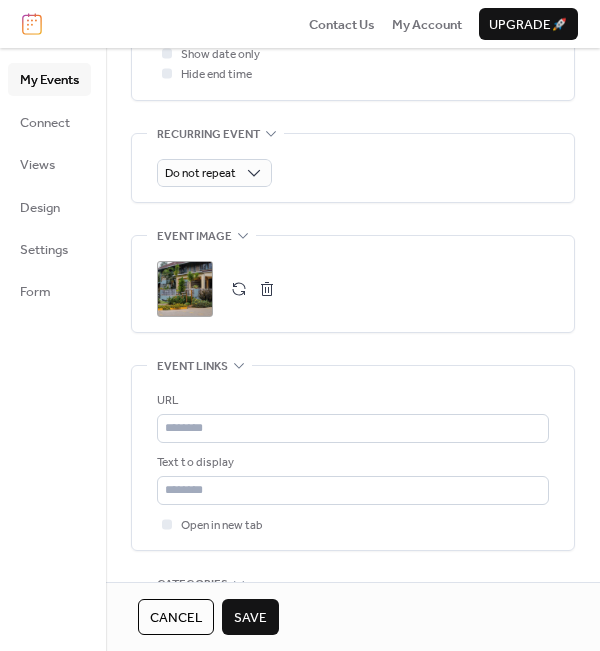 scroll, scrollTop: 858, scrollLeft: 0, axis: vertical 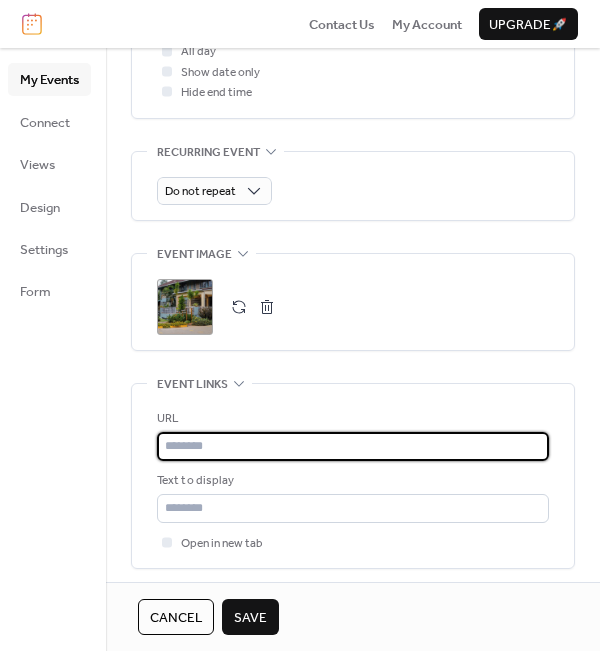 click at bounding box center [353, 446] 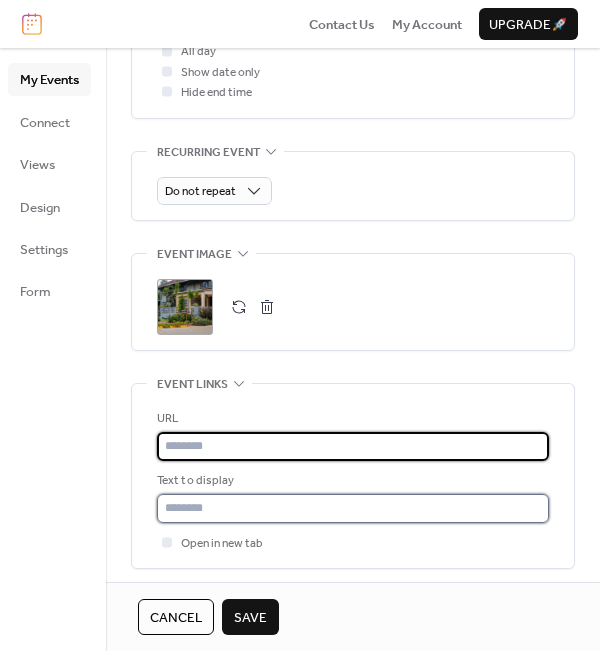 click at bounding box center (353, 508) 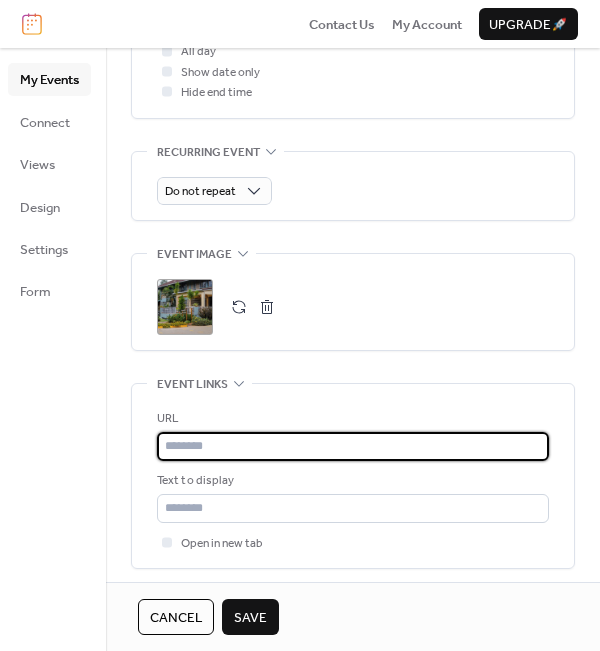 click at bounding box center [353, 446] 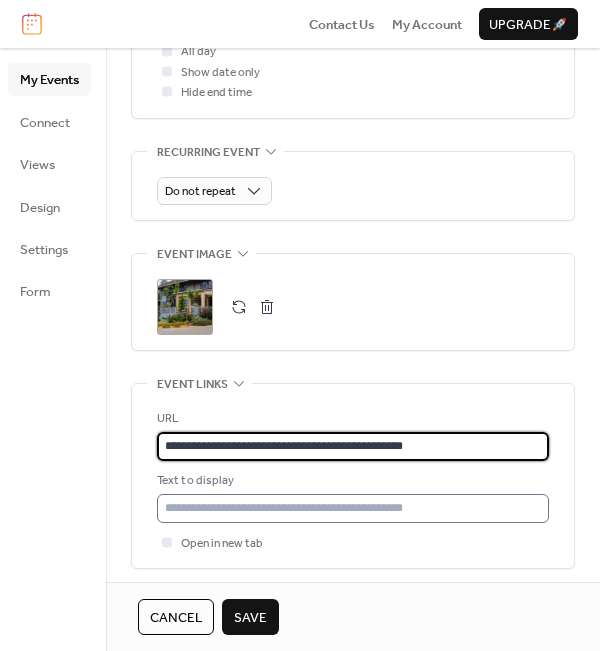 type on "**********" 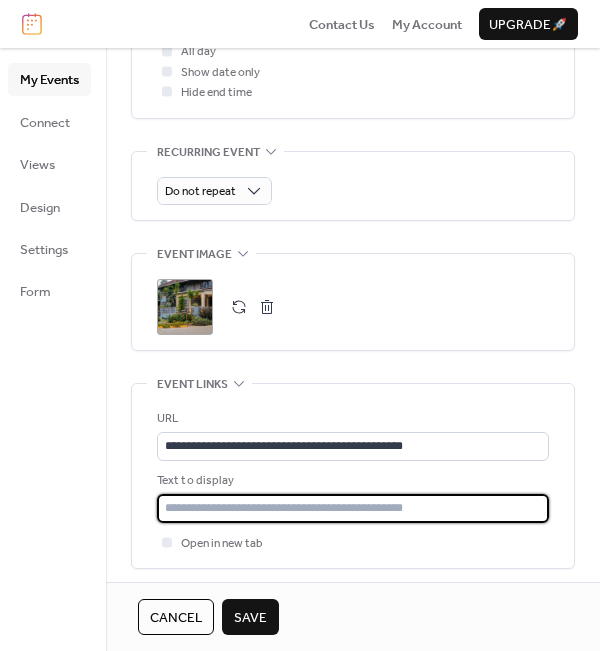 click at bounding box center (353, 508) 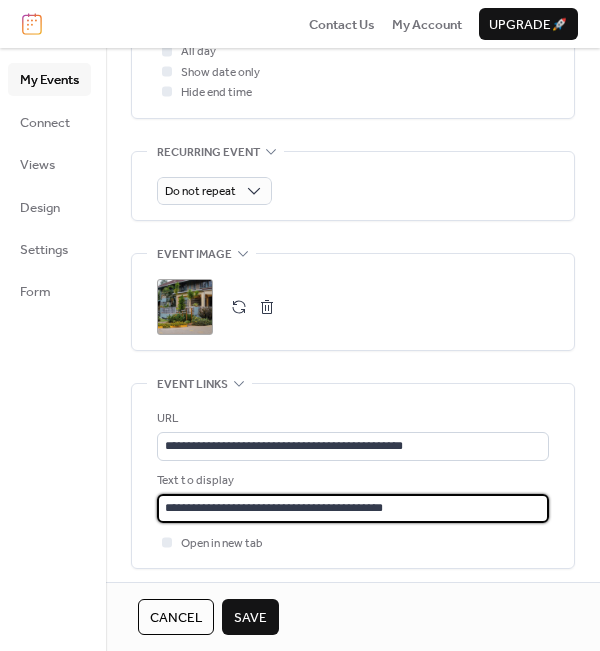 click on "**********" at bounding box center [353, 508] 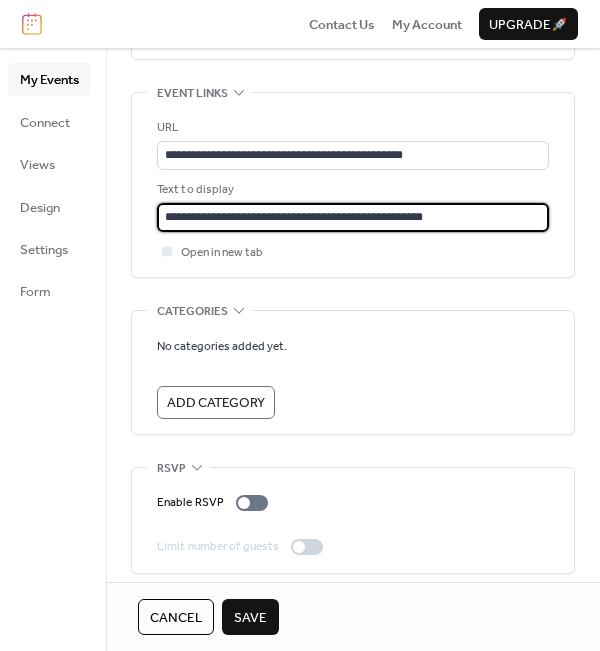 scroll, scrollTop: 1158, scrollLeft: 0, axis: vertical 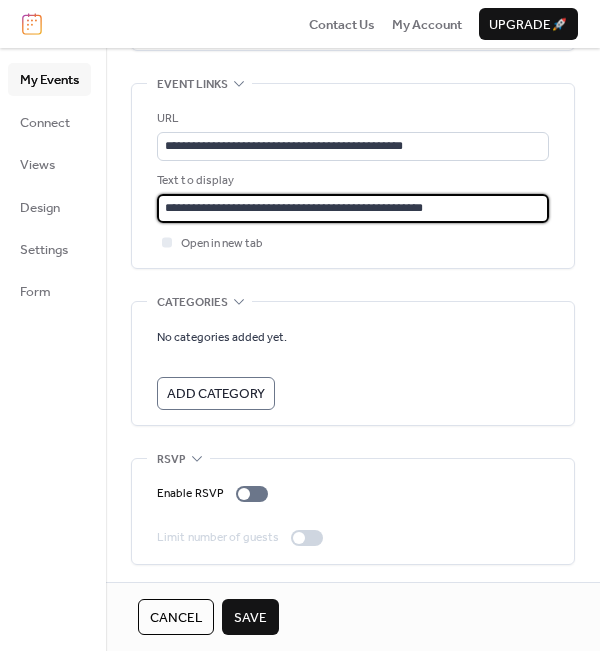 type on "**********" 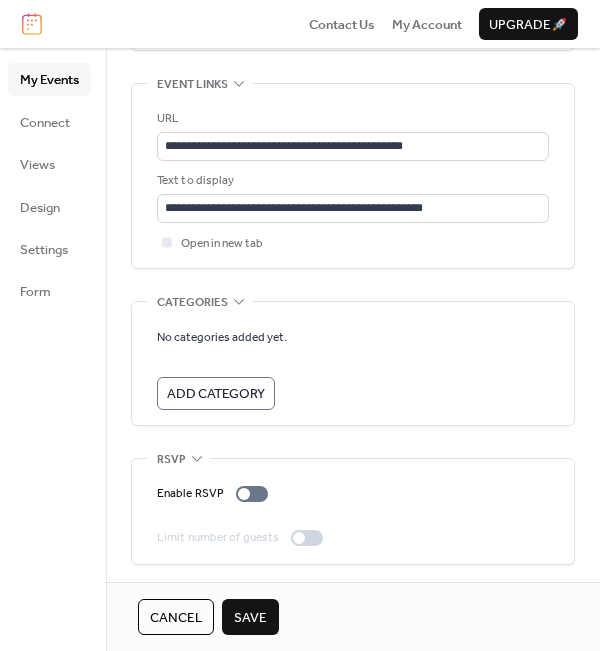 click on "Save" at bounding box center [250, 618] 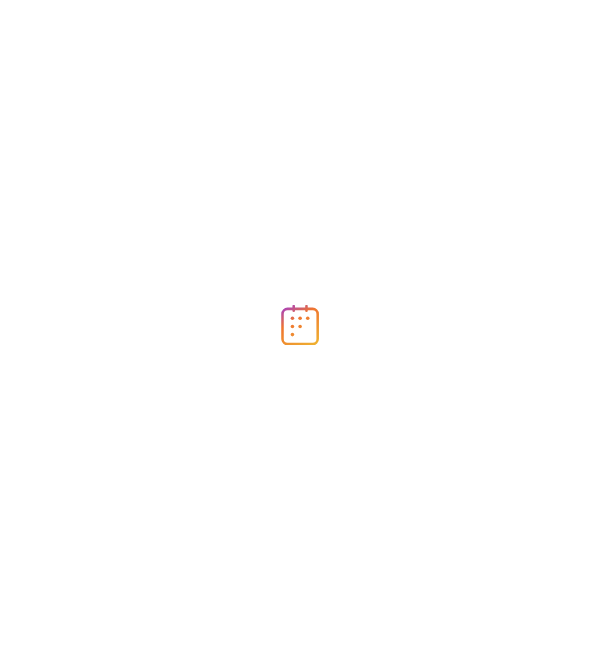 scroll, scrollTop: 0, scrollLeft: 0, axis: both 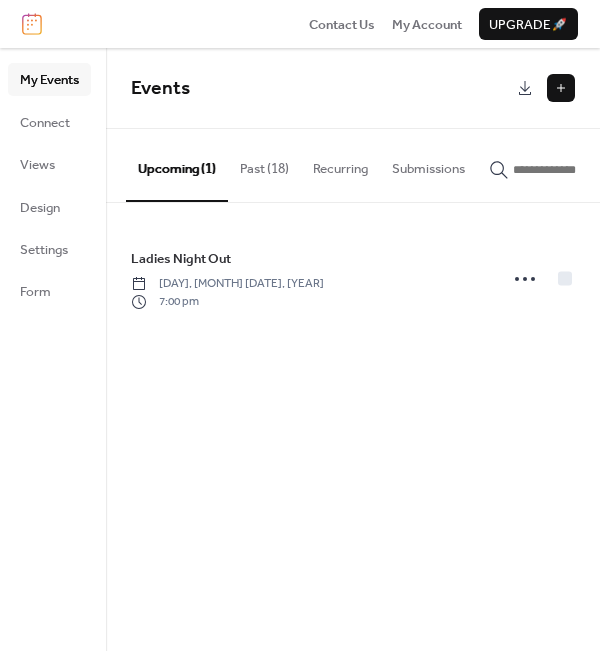 click at bounding box center [561, 88] 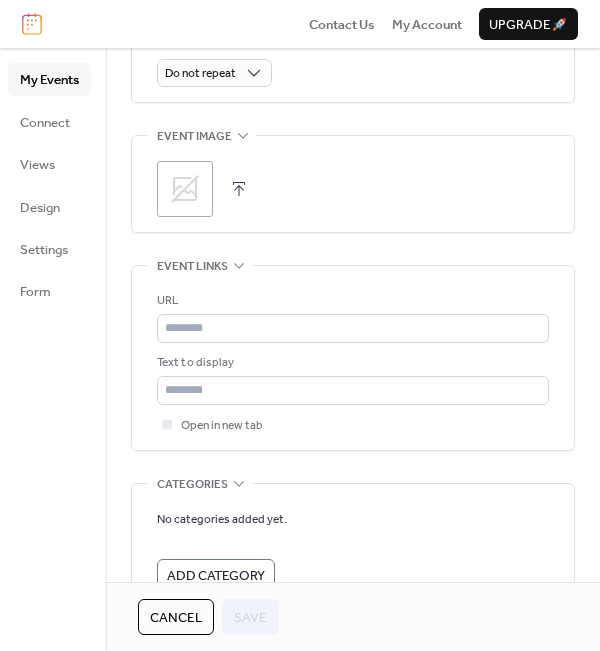 scroll, scrollTop: 1000, scrollLeft: 0, axis: vertical 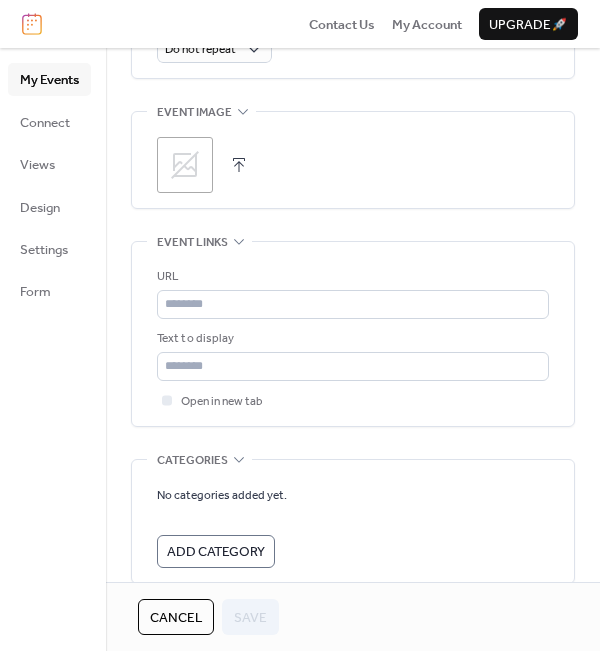 click 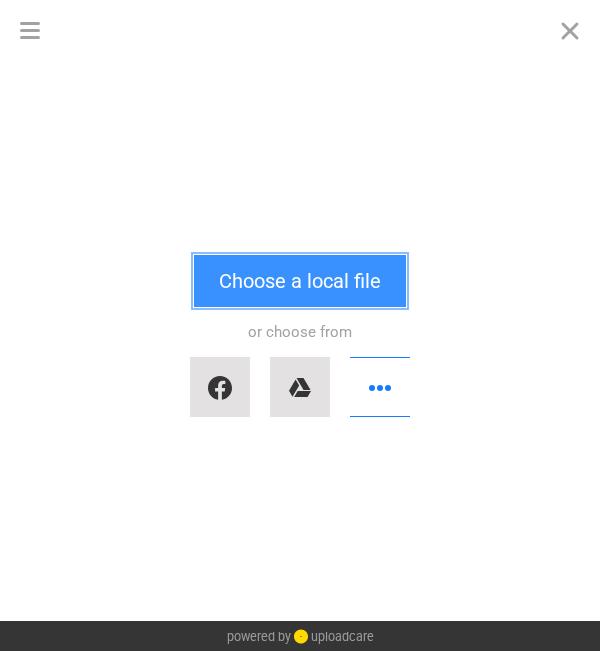 click on "Choose a local file" at bounding box center [300, 281] 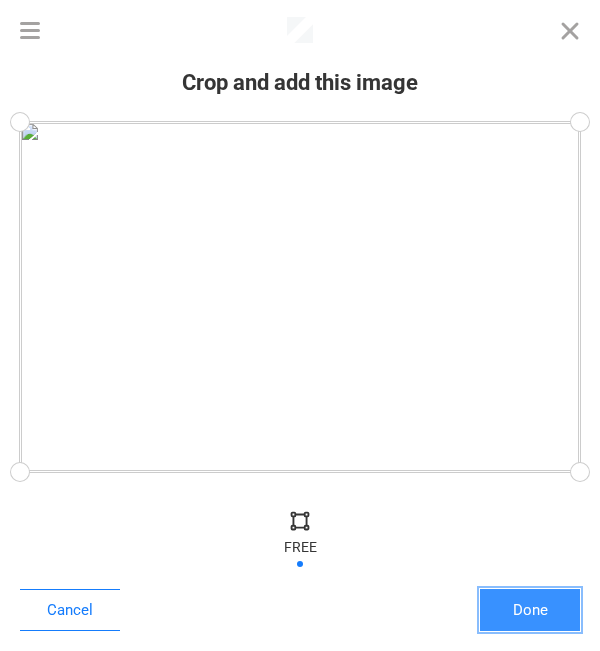 click on "Done" at bounding box center [530, 610] 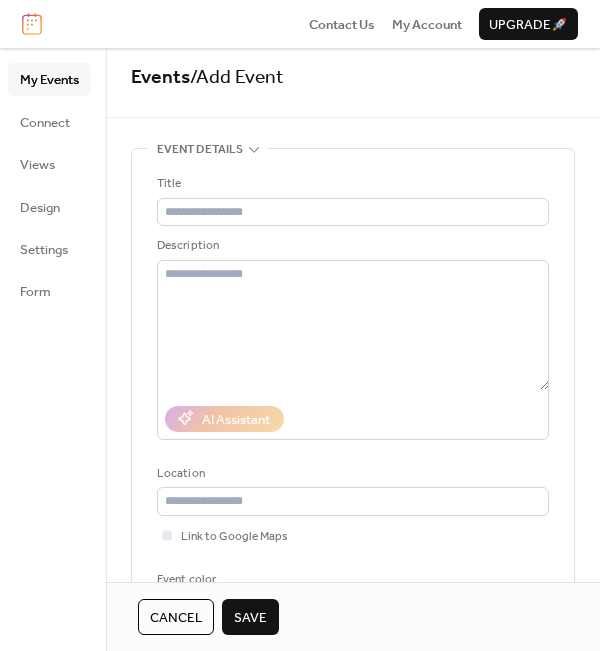 scroll, scrollTop: 0, scrollLeft: 0, axis: both 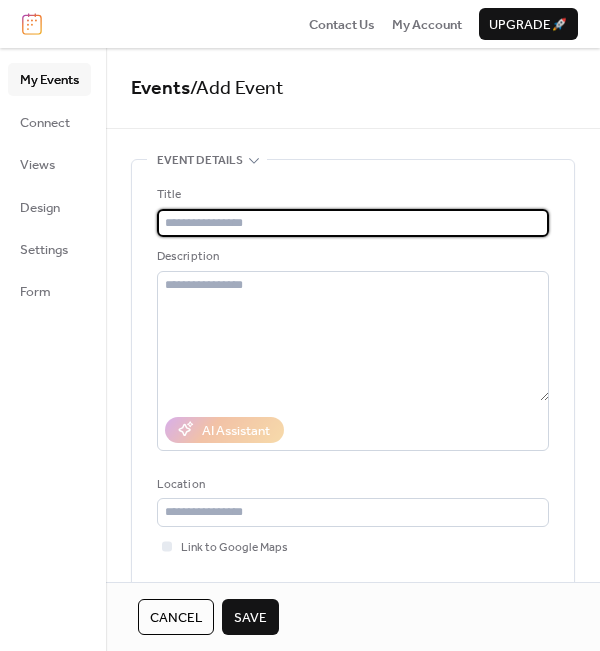 click at bounding box center (353, 223) 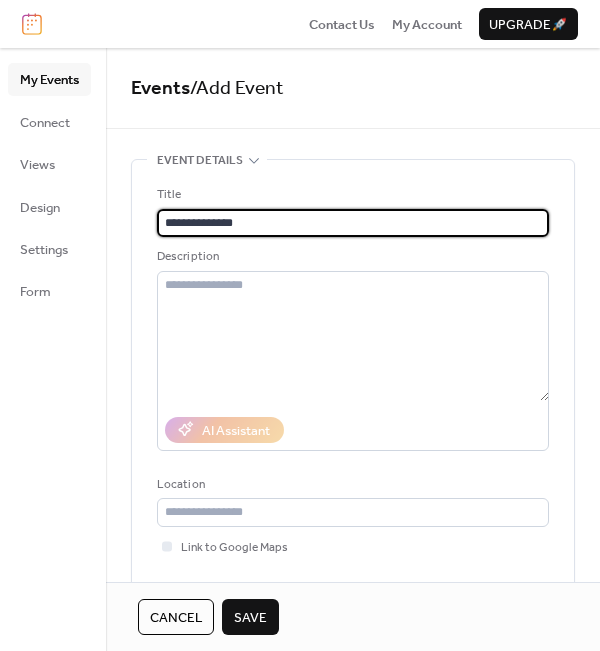 click on "**********" at bounding box center (353, 223) 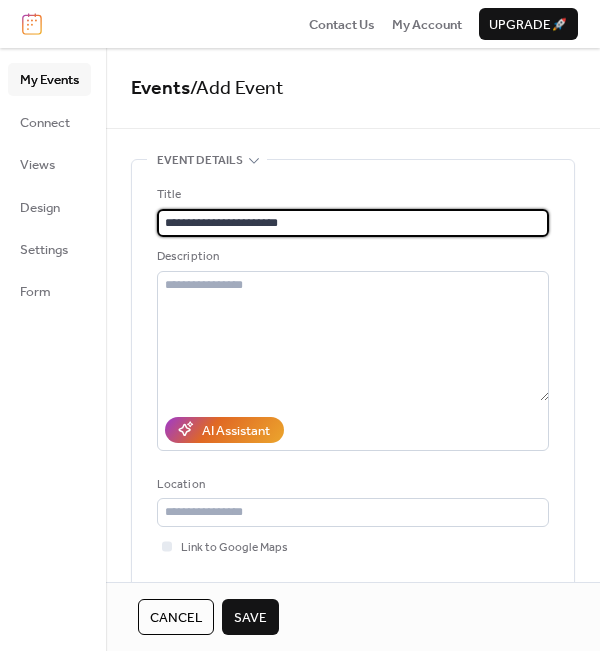 type on "**********" 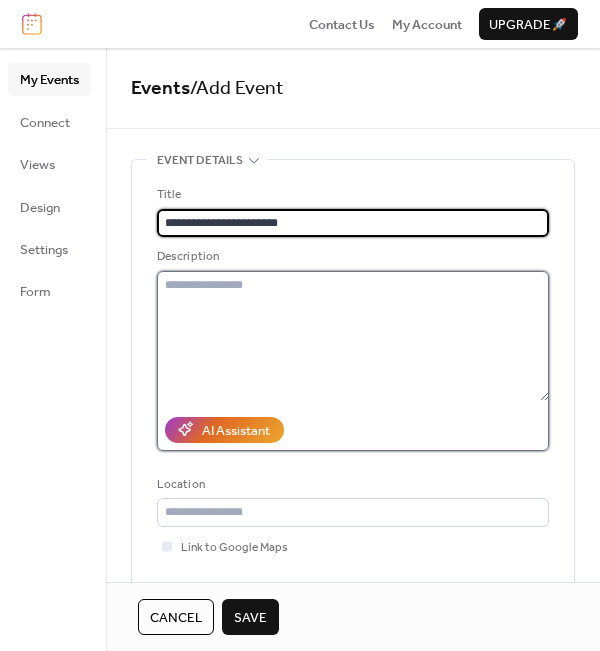 click at bounding box center (353, 336) 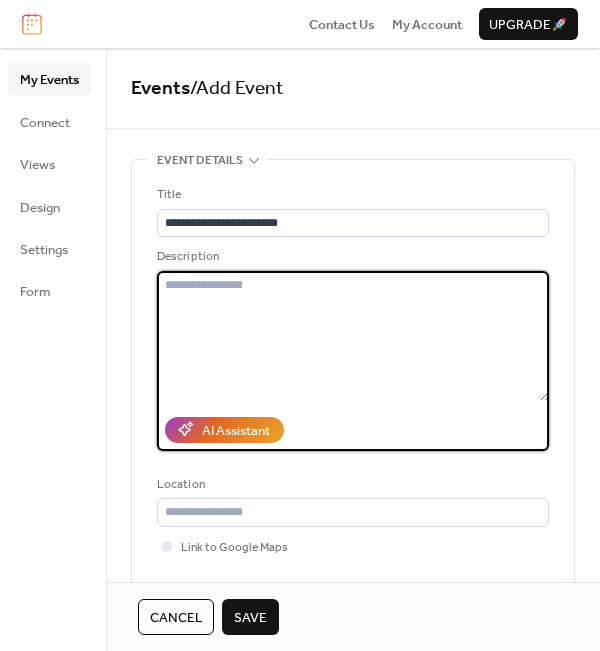 paste on "**********" 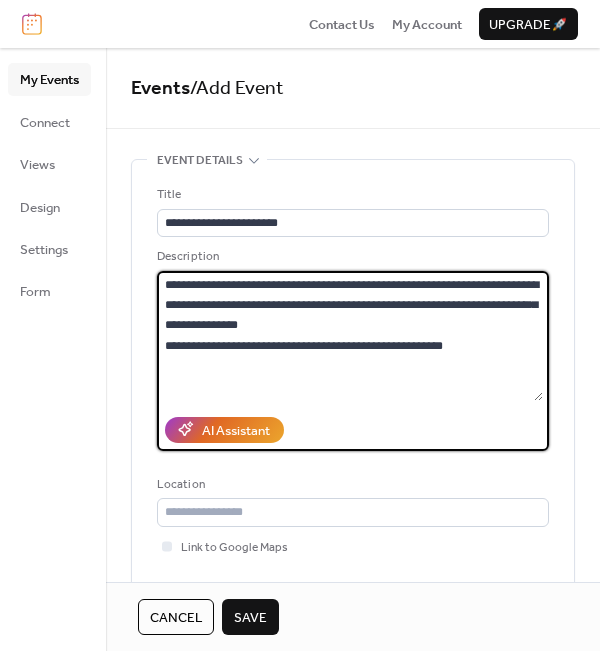 click on "**********" at bounding box center [350, 336] 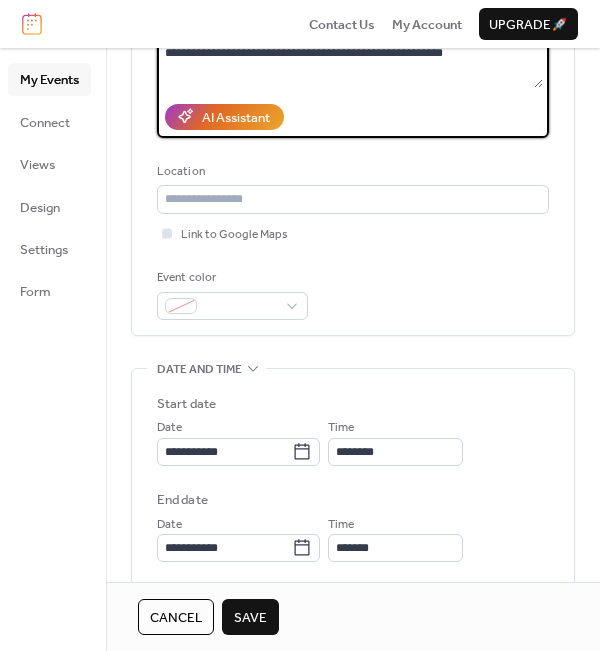 scroll, scrollTop: 400, scrollLeft: 0, axis: vertical 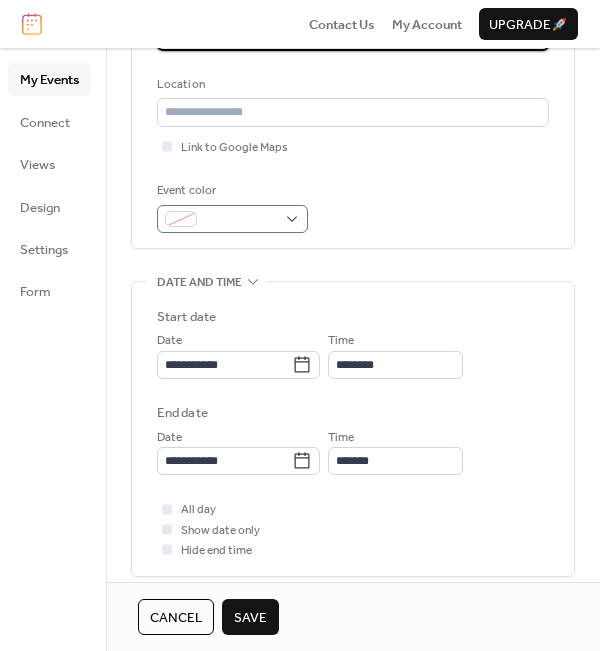 type on "**********" 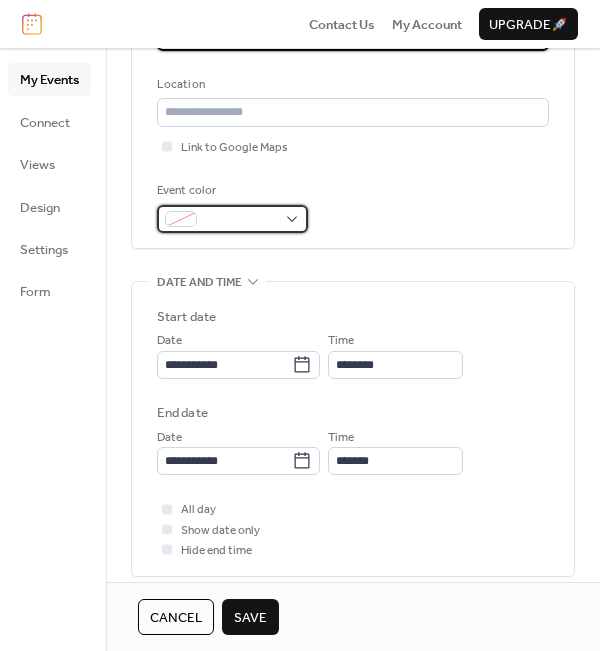 click at bounding box center [232, 219] 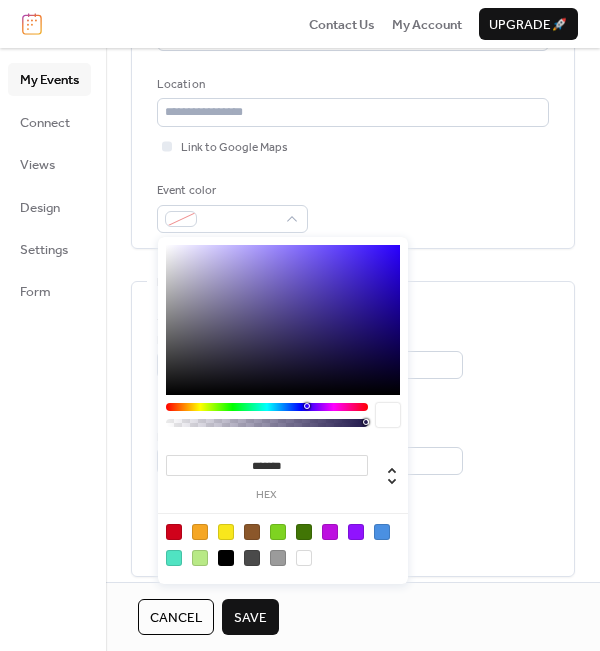 click at bounding box center (267, 407) 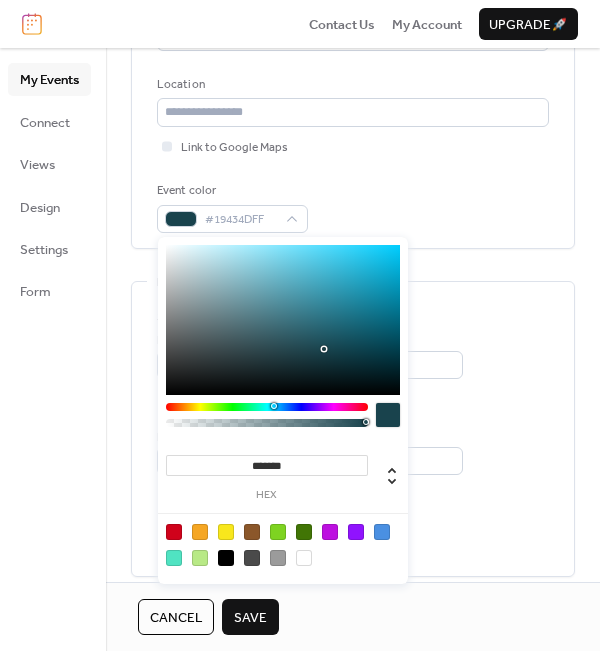 click at bounding box center [274, 406] 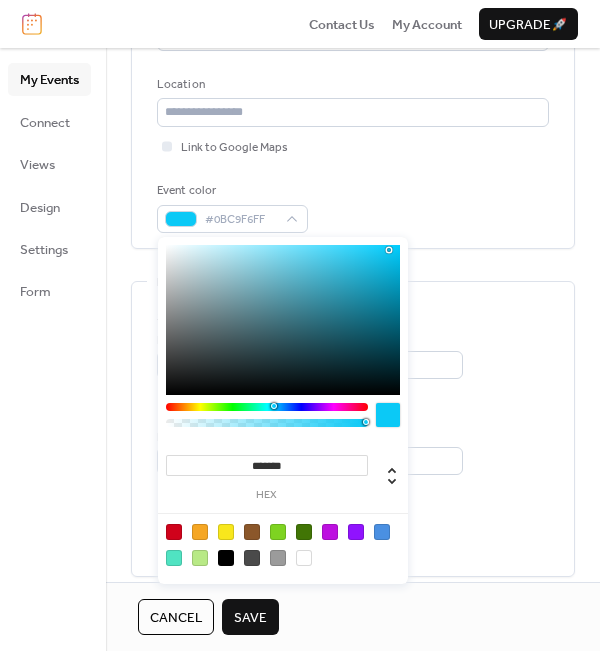 click at bounding box center [283, 320] 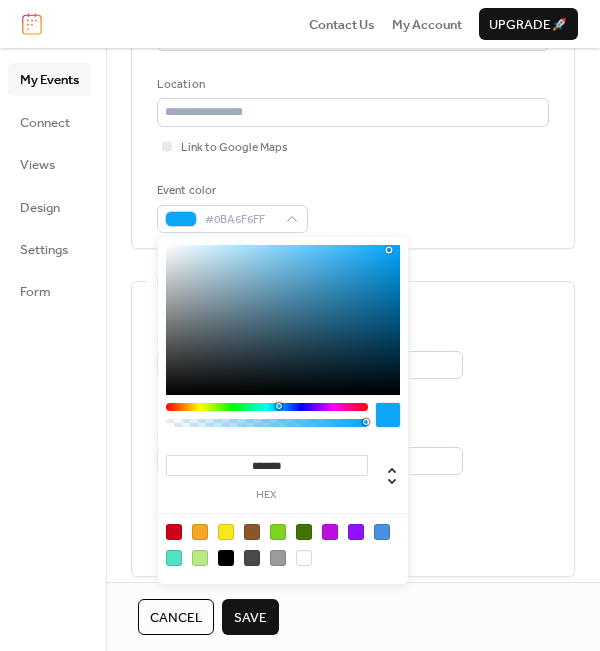 type on "*******" 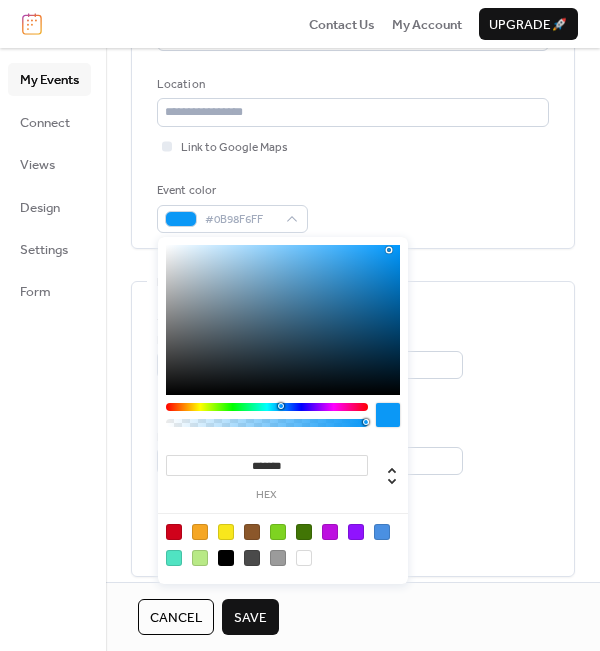 click at bounding box center (281, 406) 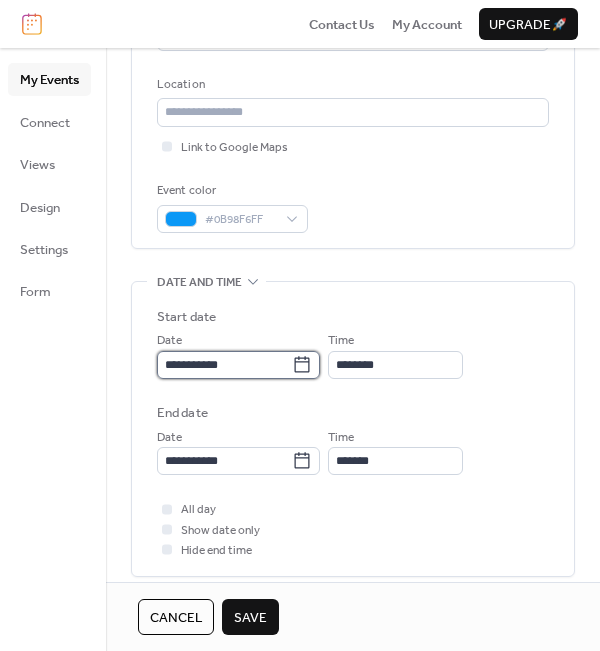 click on "**********" at bounding box center [224, 365] 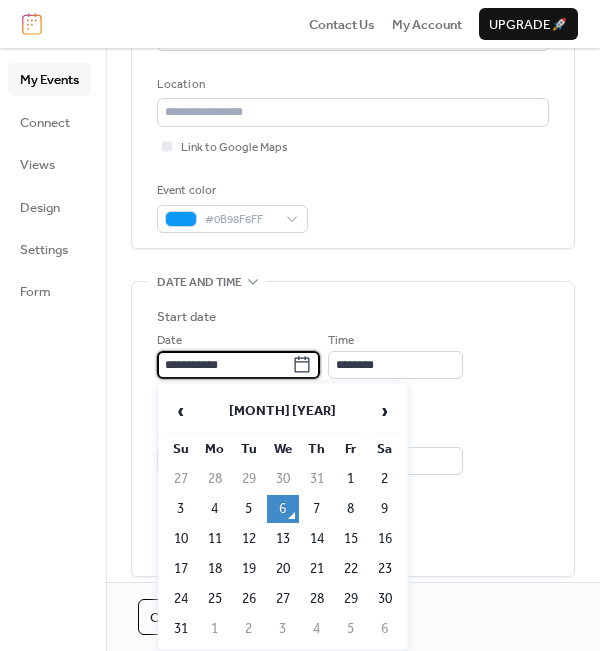 click on "All day Show date only Hide end time" at bounding box center [353, 529] 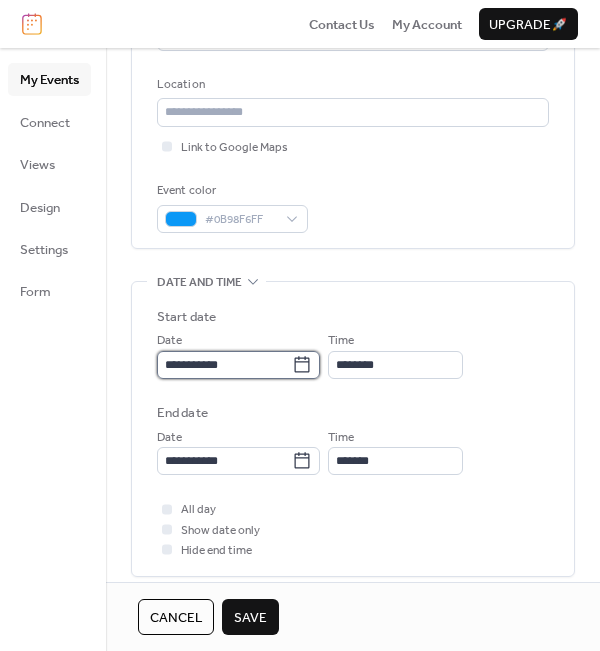 click on "**********" at bounding box center (224, 365) 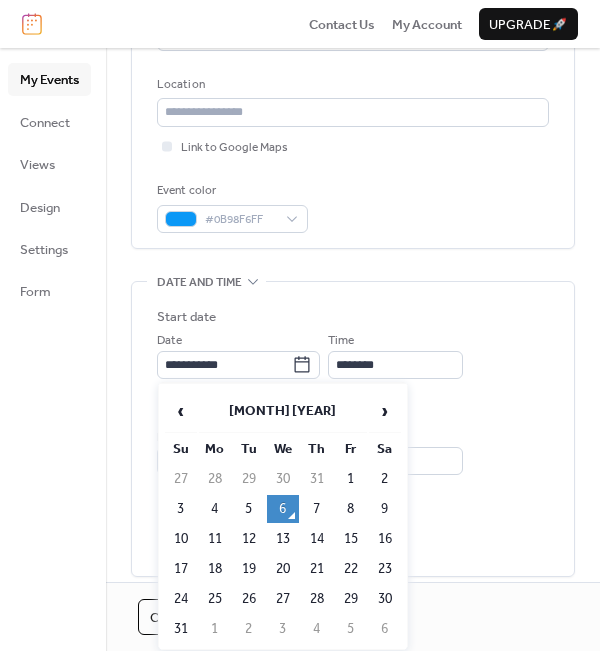 drag, startPoint x: 390, startPoint y: 570, endPoint x: 367, endPoint y: 555, distance: 27.45906 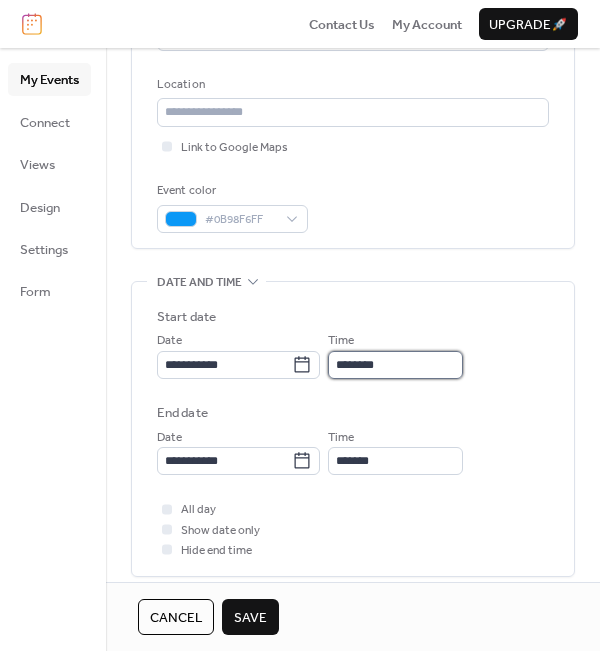 click on "********" at bounding box center (395, 365) 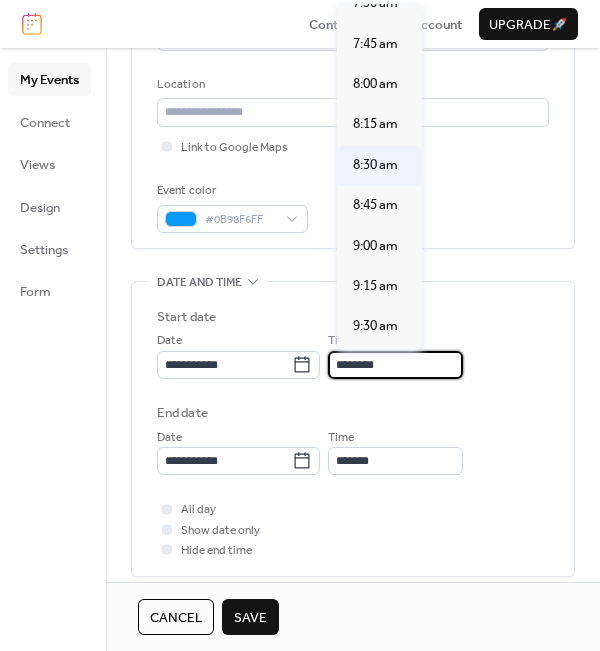 scroll, scrollTop: 1239, scrollLeft: 0, axis: vertical 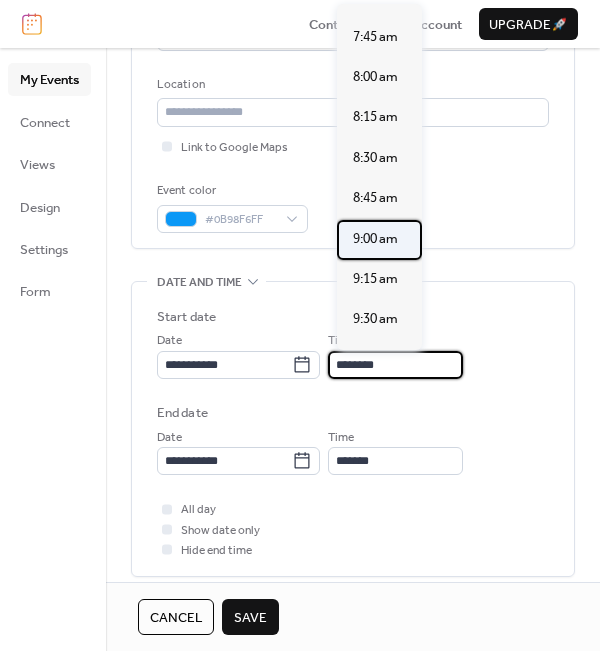 click on "9:00 am" at bounding box center (375, 239) 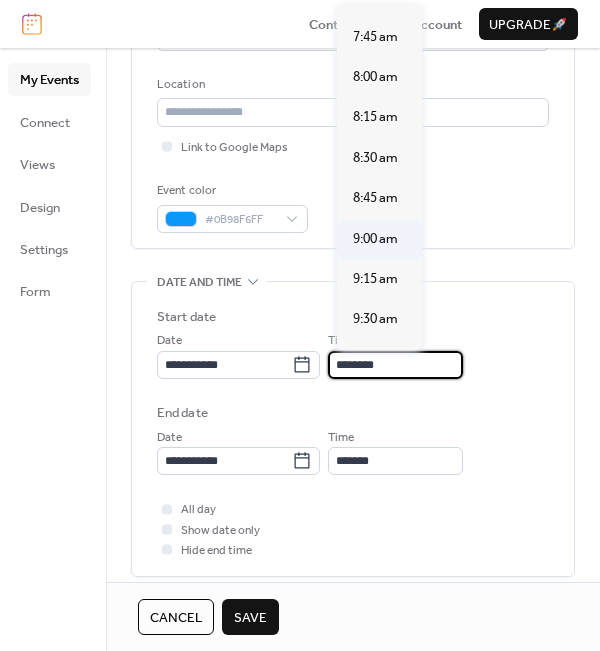 type on "*******" 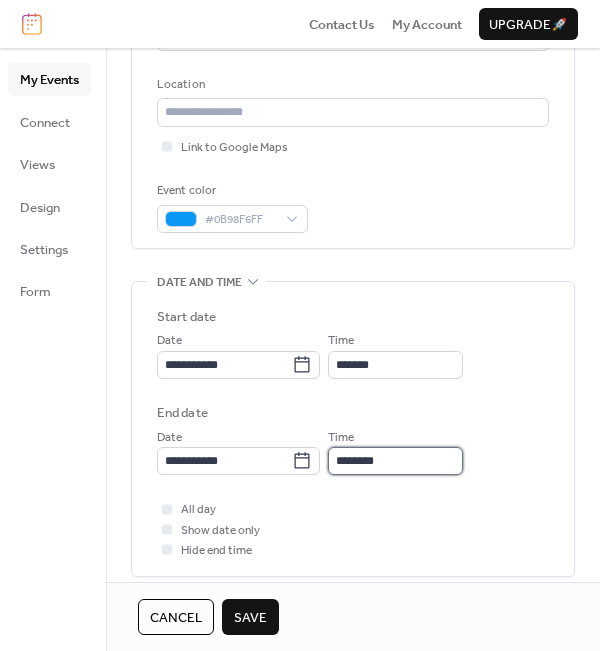 click on "********" at bounding box center (395, 461) 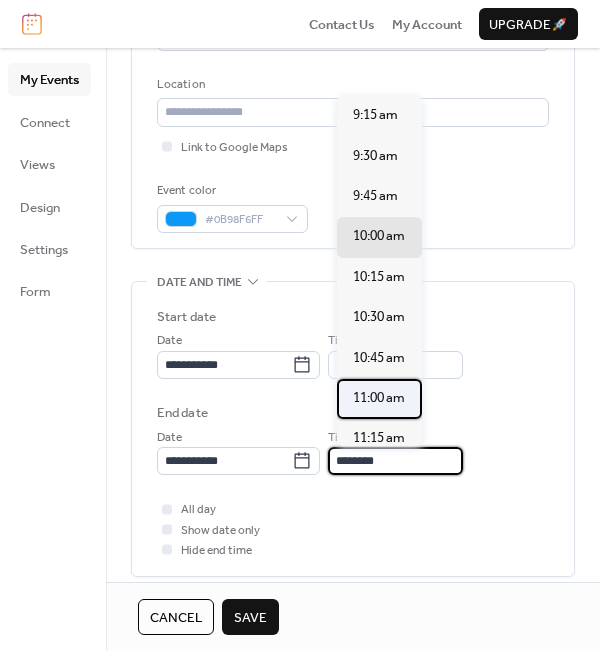 click on "11:00 am" at bounding box center (379, 398) 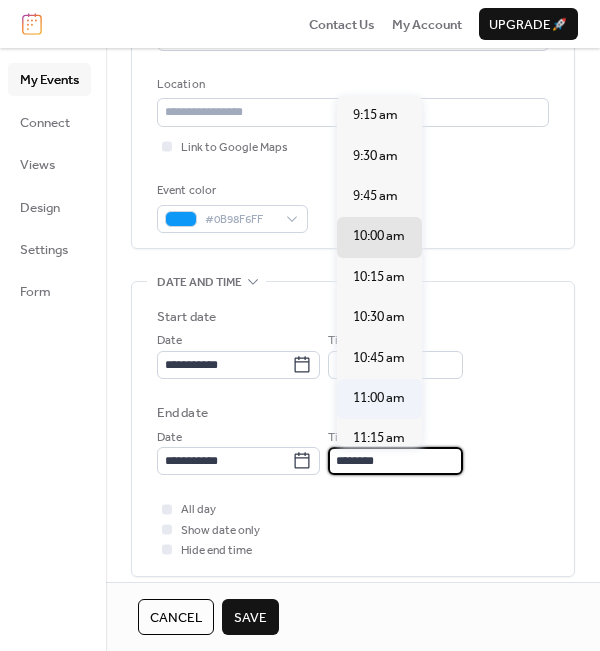 type on "********" 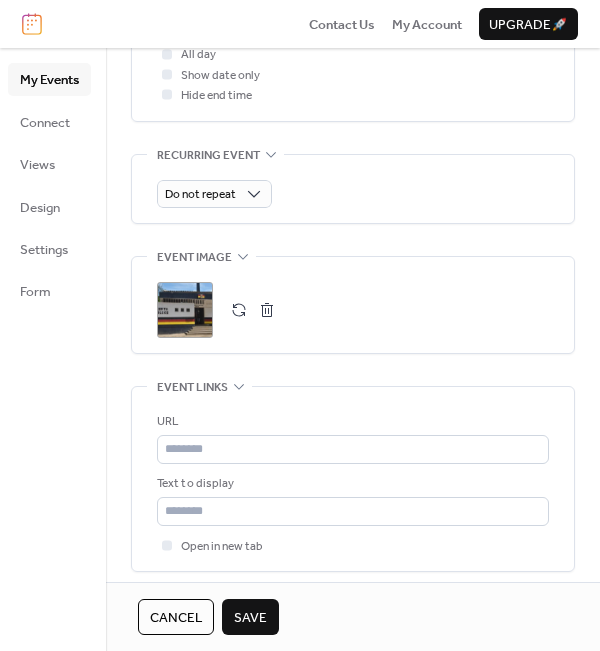 scroll, scrollTop: 900, scrollLeft: 0, axis: vertical 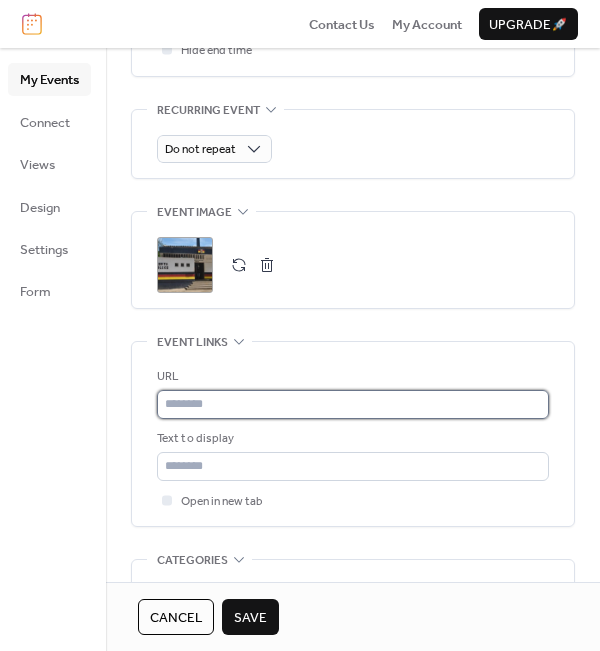 click at bounding box center [353, 404] 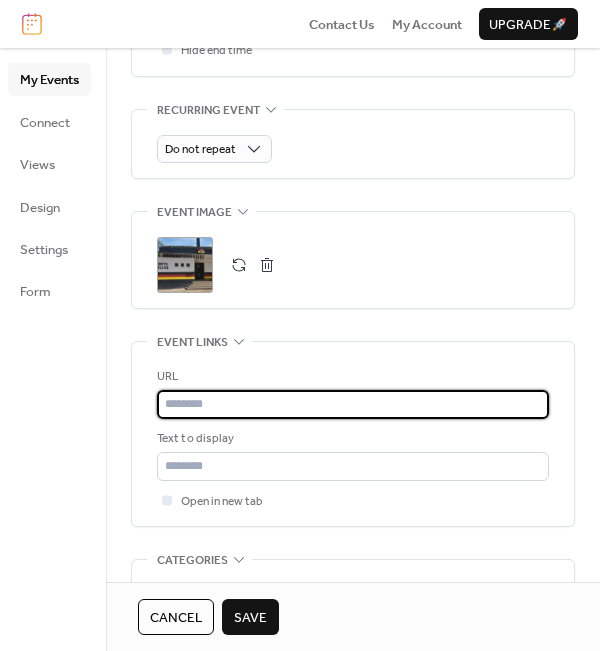 type on "**********" 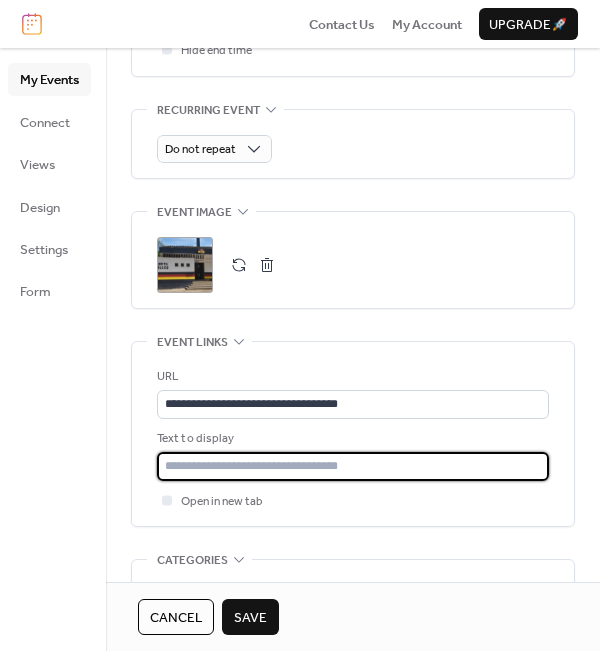 click at bounding box center [353, 466] 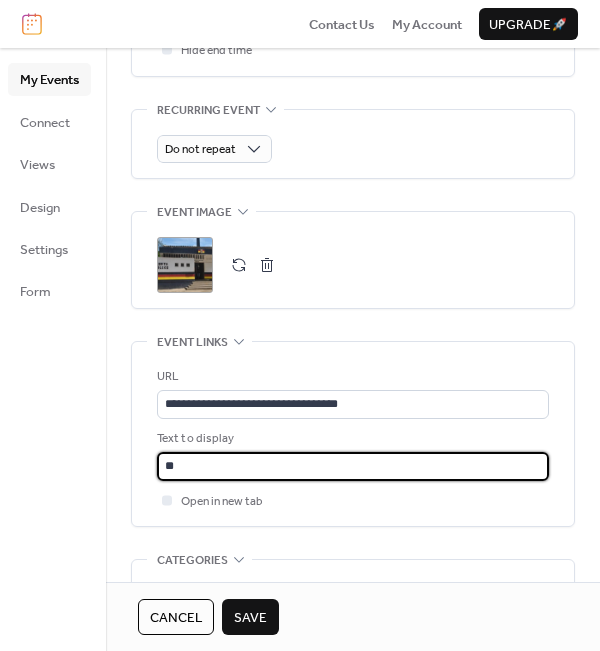 type on "**********" 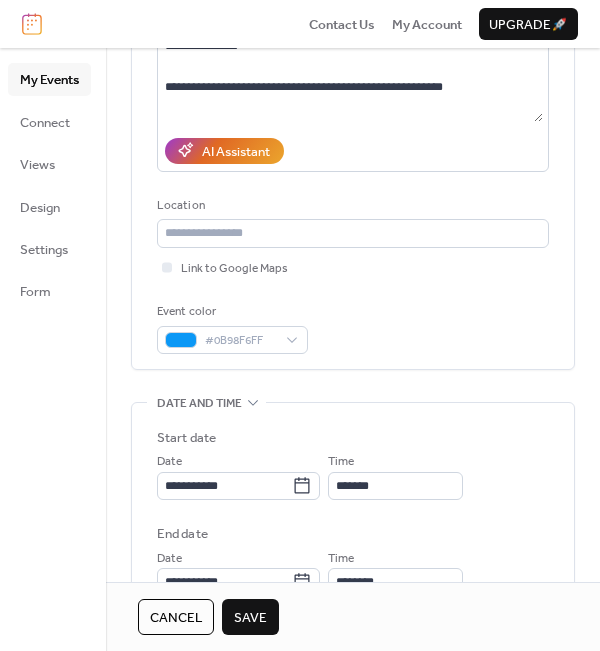 scroll, scrollTop: 258, scrollLeft: 0, axis: vertical 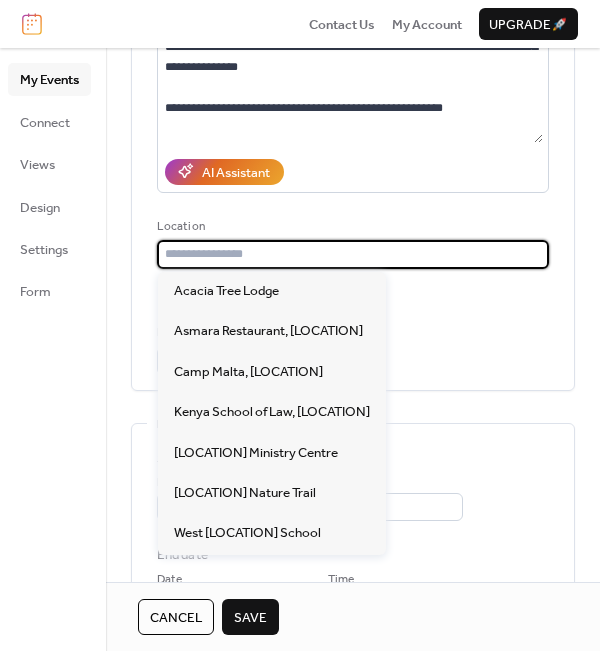 click at bounding box center [353, 254] 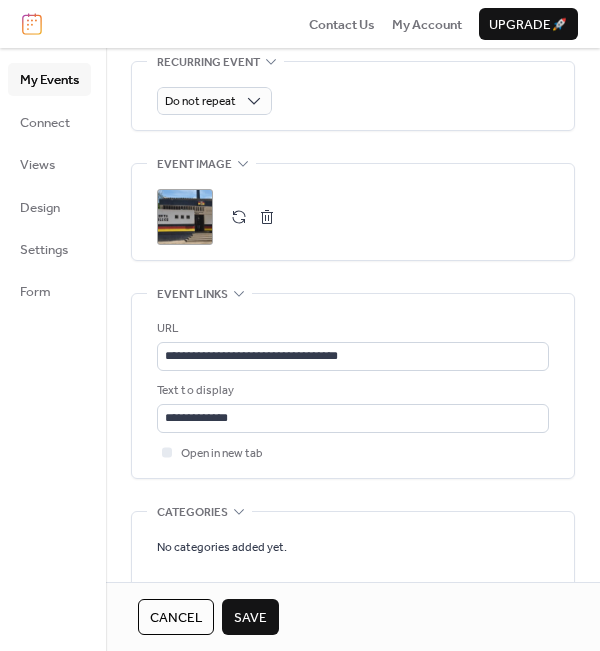 scroll, scrollTop: 958, scrollLeft: 0, axis: vertical 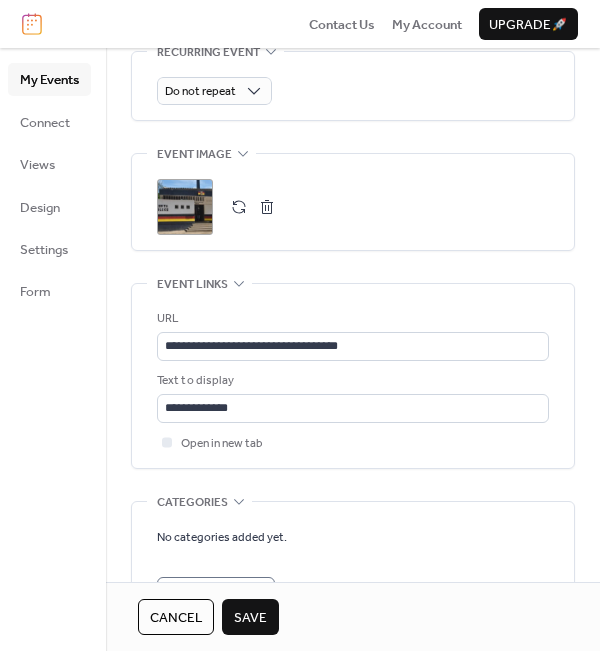 type on "**********" 